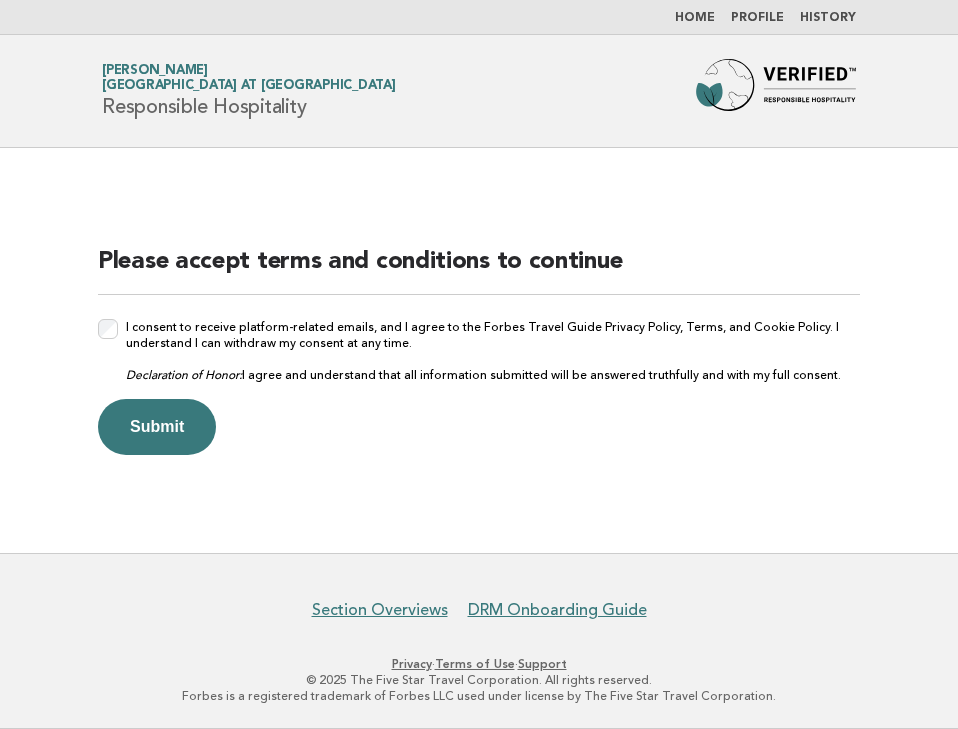 scroll, scrollTop: 0, scrollLeft: 0, axis: both 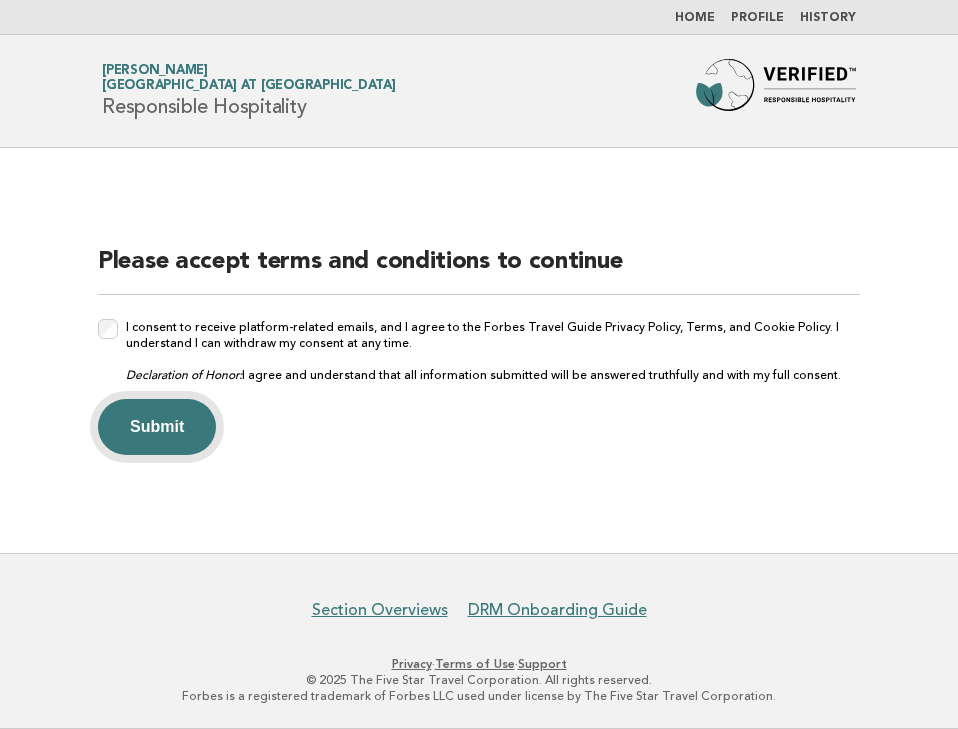 click on "Submit" at bounding box center (157, 427) 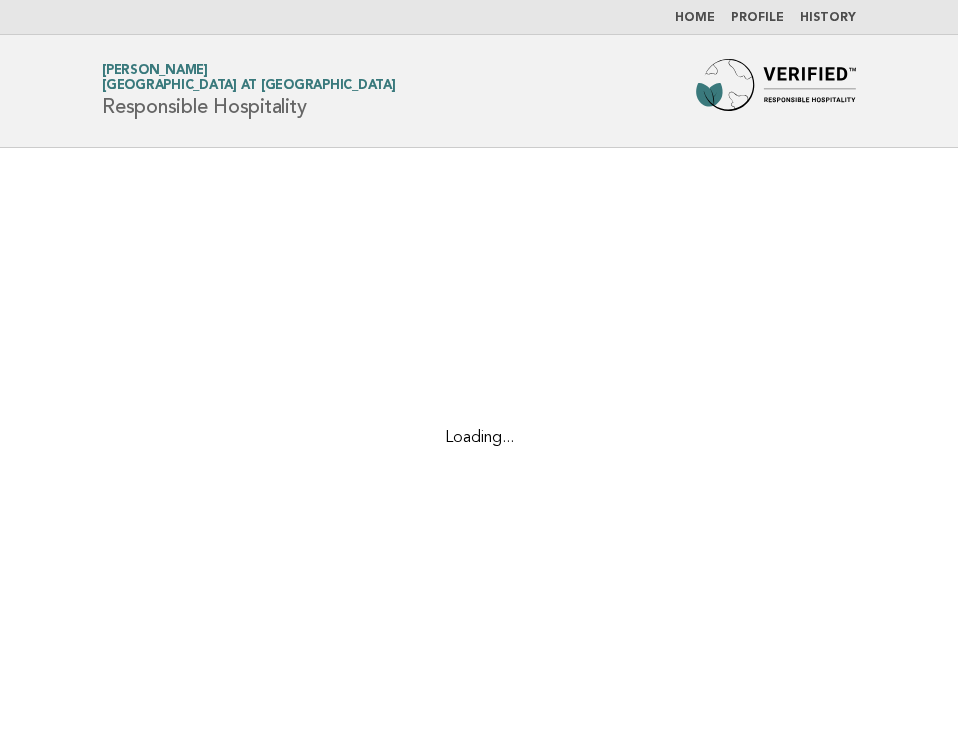 scroll, scrollTop: 0, scrollLeft: 0, axis: both 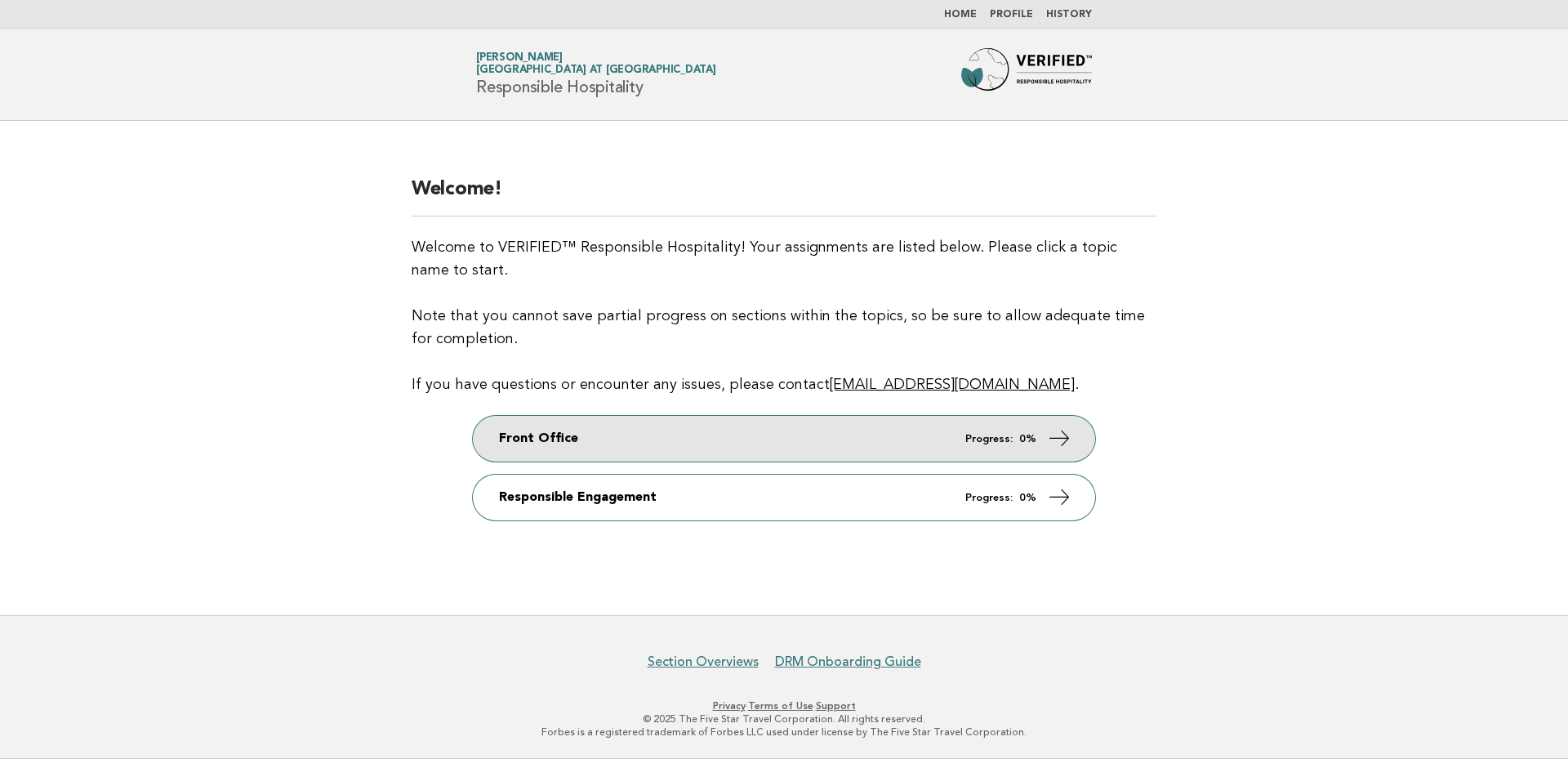 click on "Front Office
Progress:
0%" at bounding box center [784, 439] 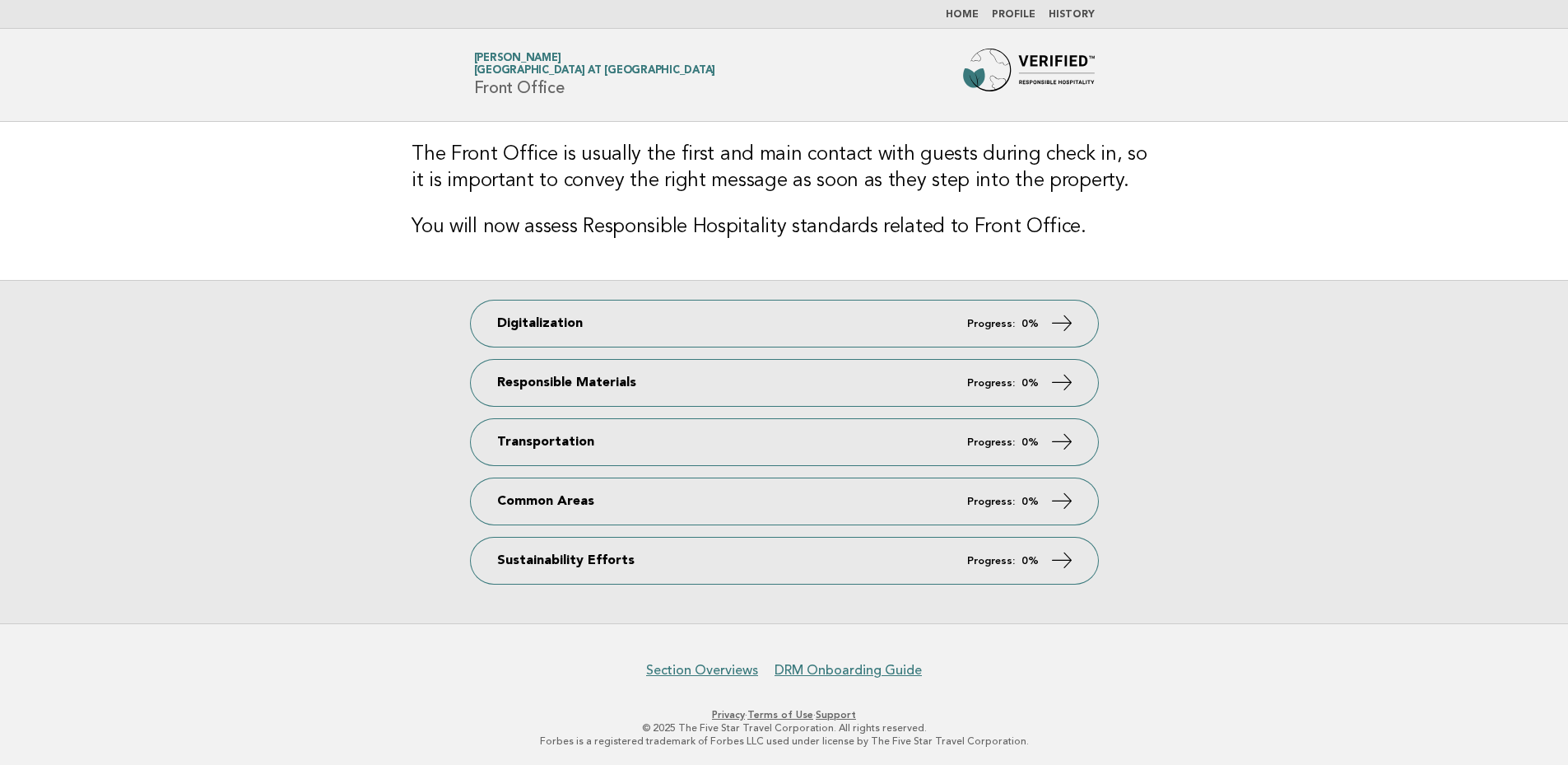 scroll, scrollTop: 0, scrollLeft: 0, axis: both 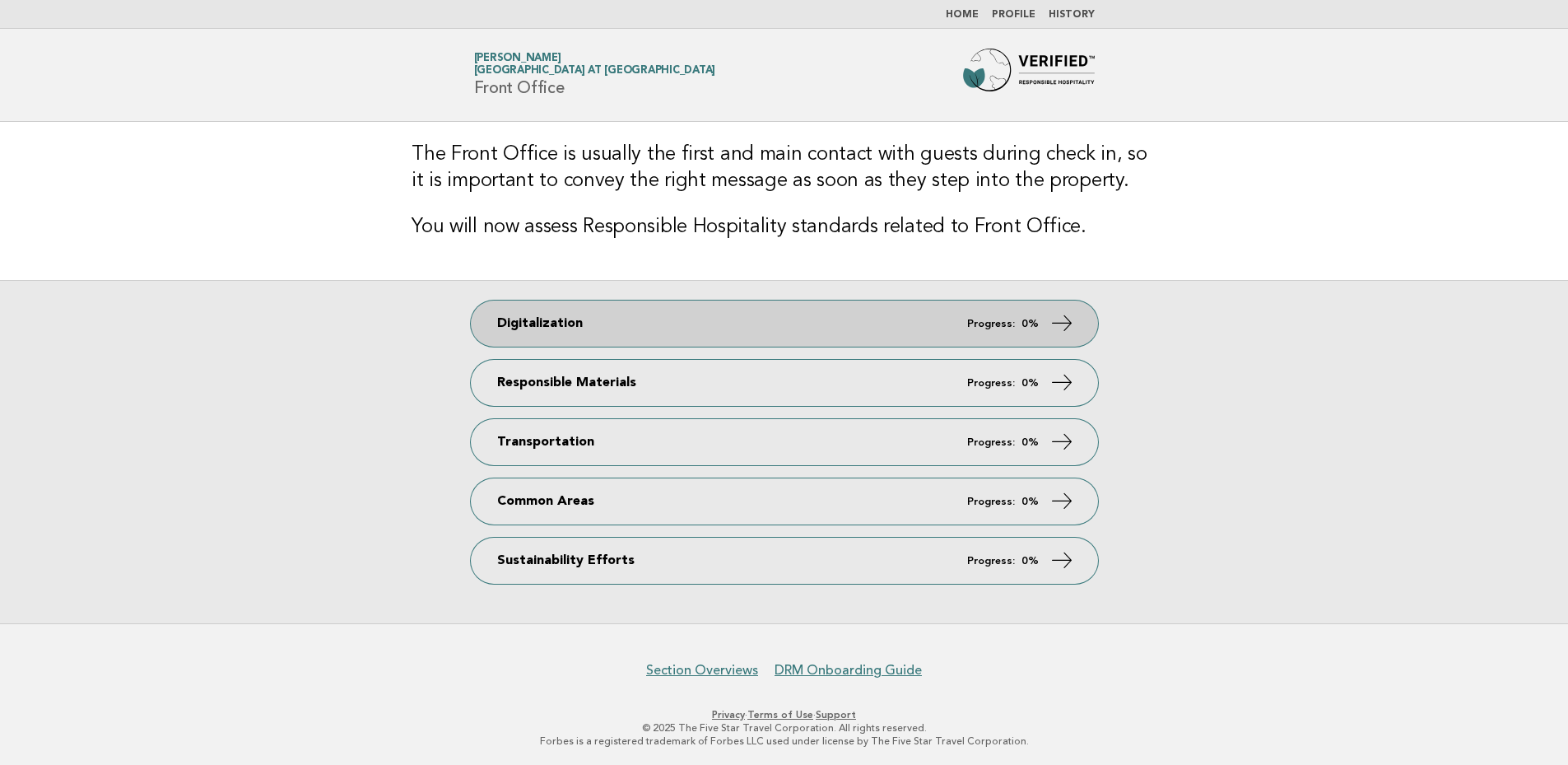 click on "Progress:" at bounding box center (991, 324) 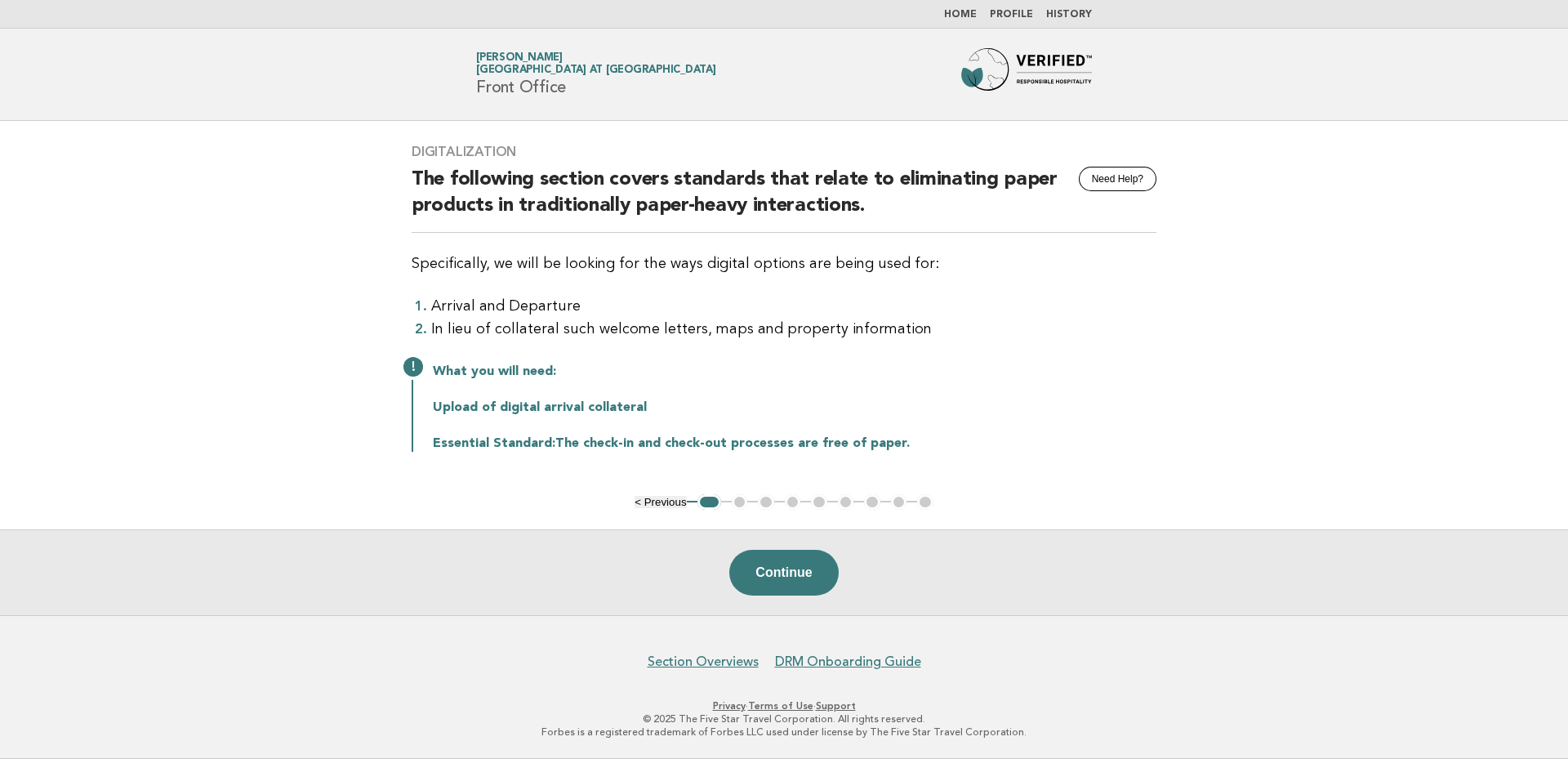 scroll, scrollTop: 0, scrollLeft: 0, axis: both 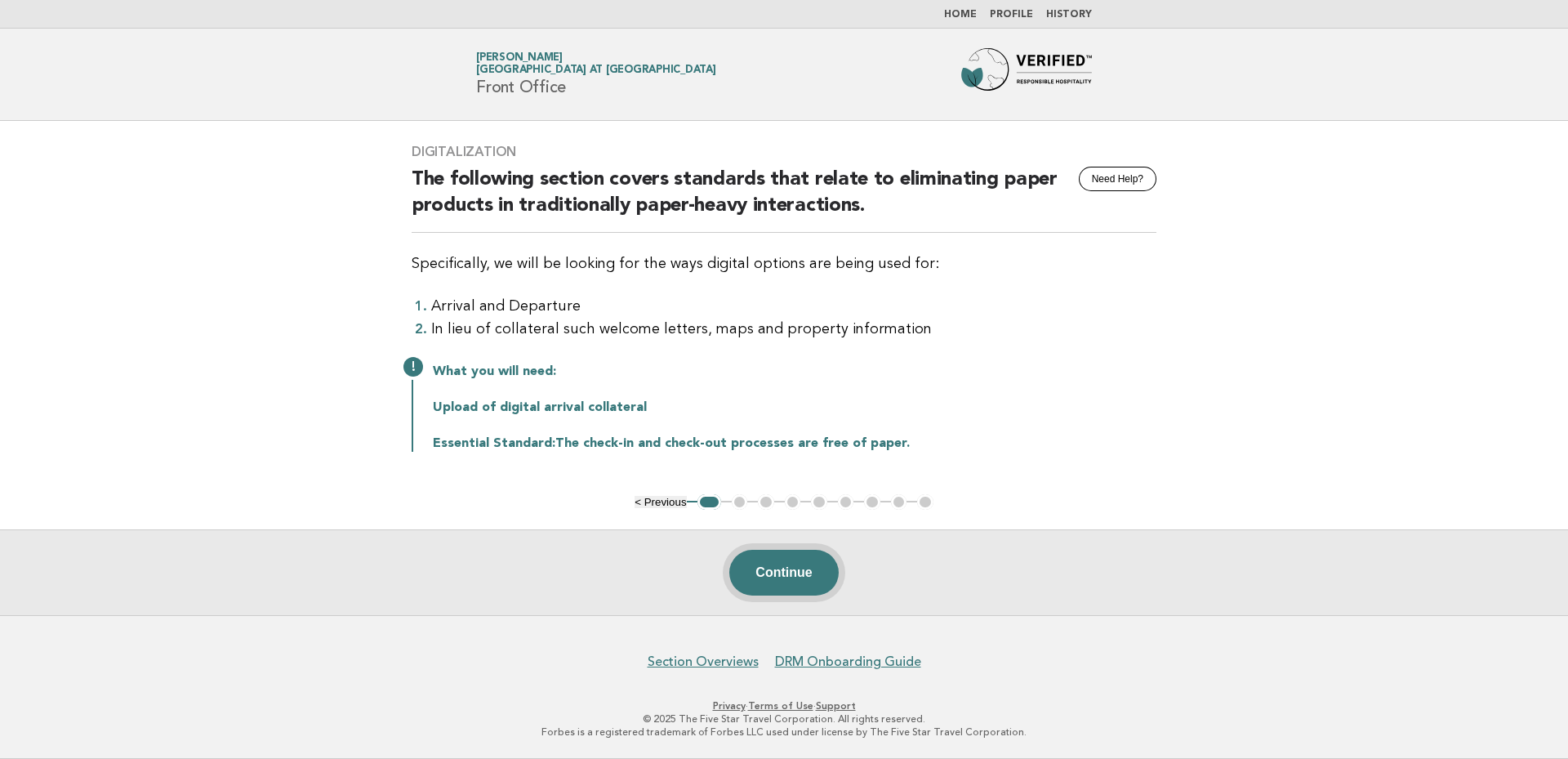 click on "Continue" at bounding box center [783, 573] 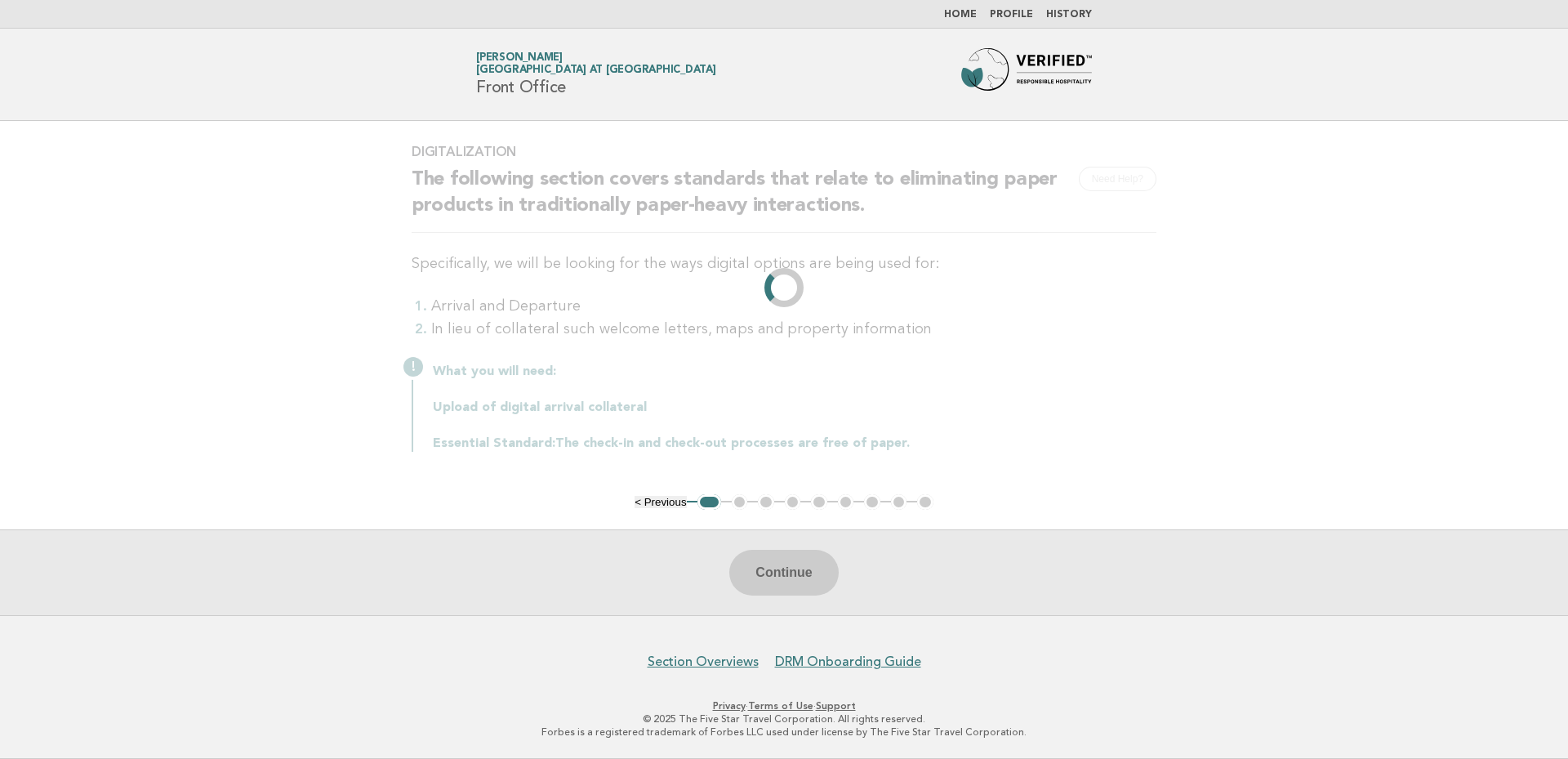 type 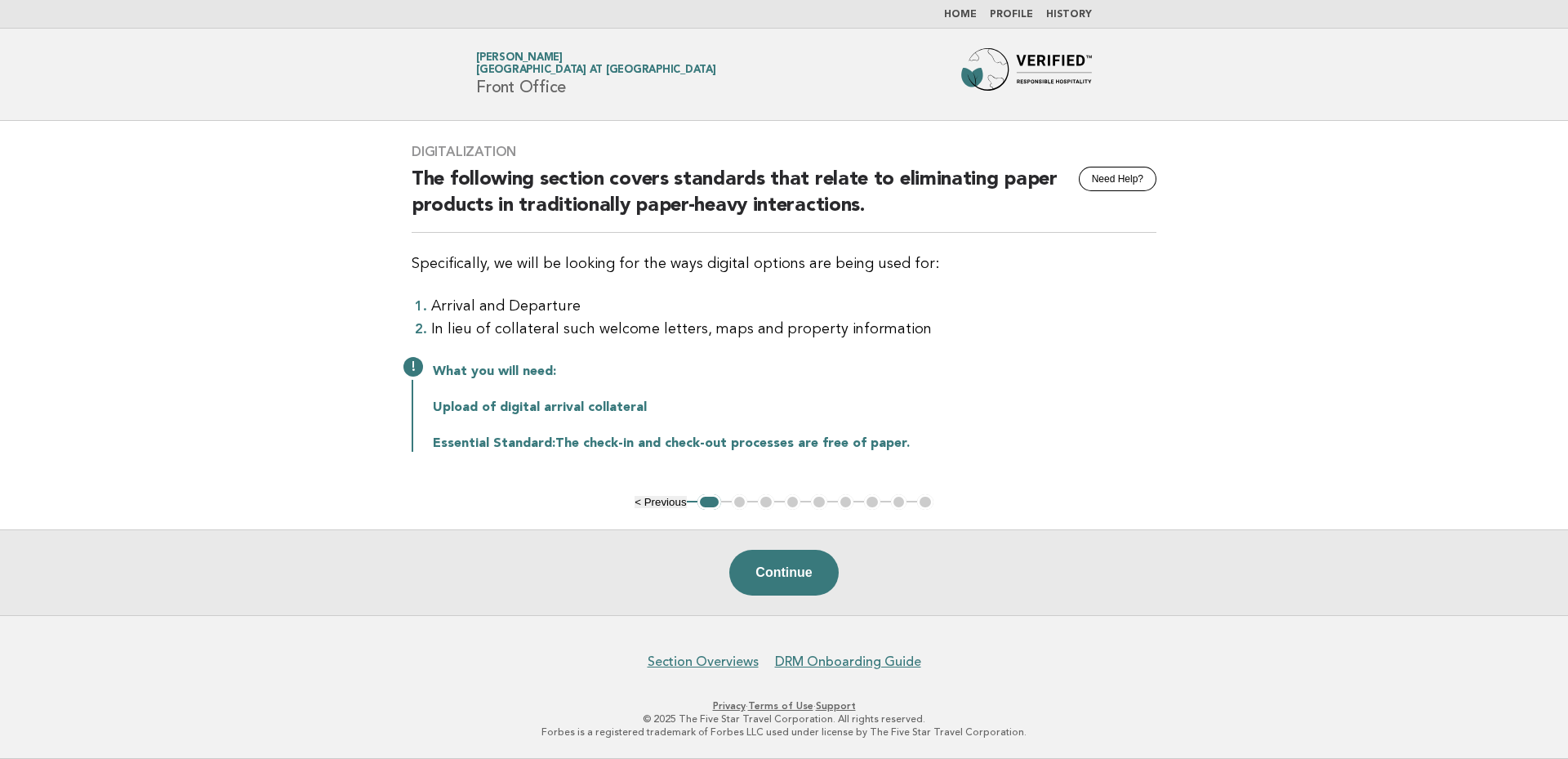 scroll, scrollTop: 0, scrollLeft: 0, axis: both 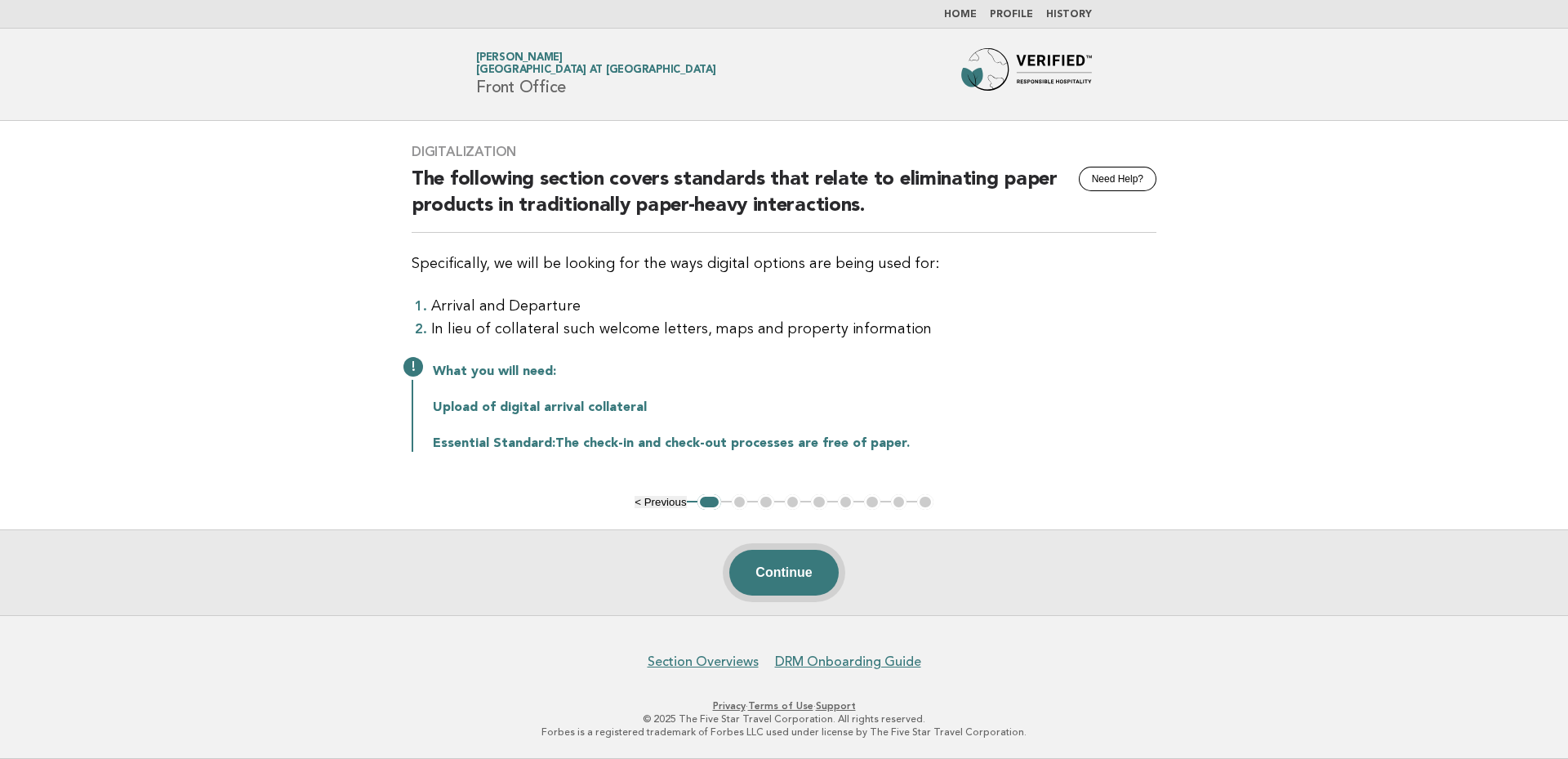 click on "Continue" at bounding box center (783, 573) 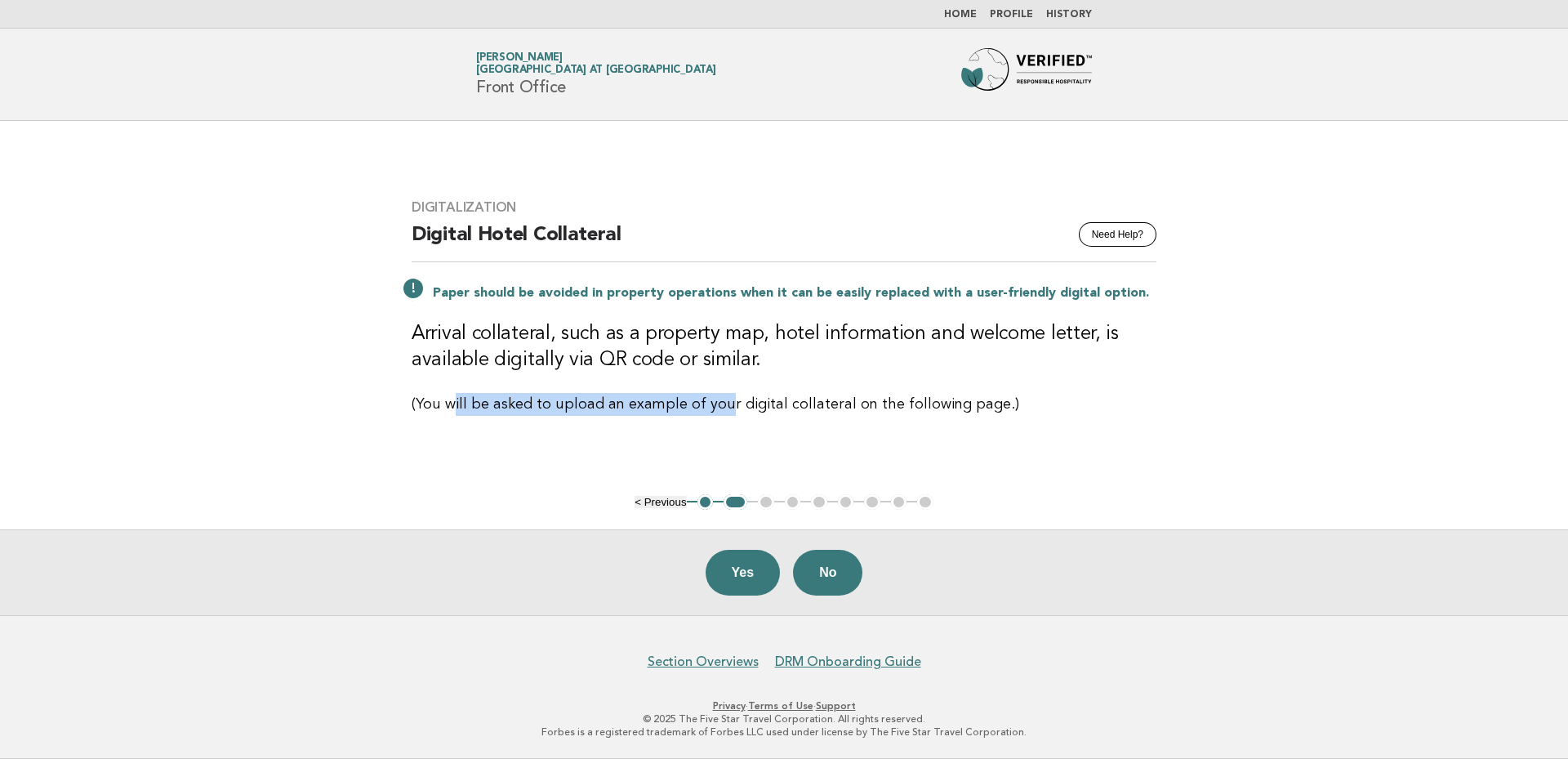 drag, startPoint x: 455, startPoint y: 408, endPoint x: 719, endPoint y: 405, distance: 264.01704 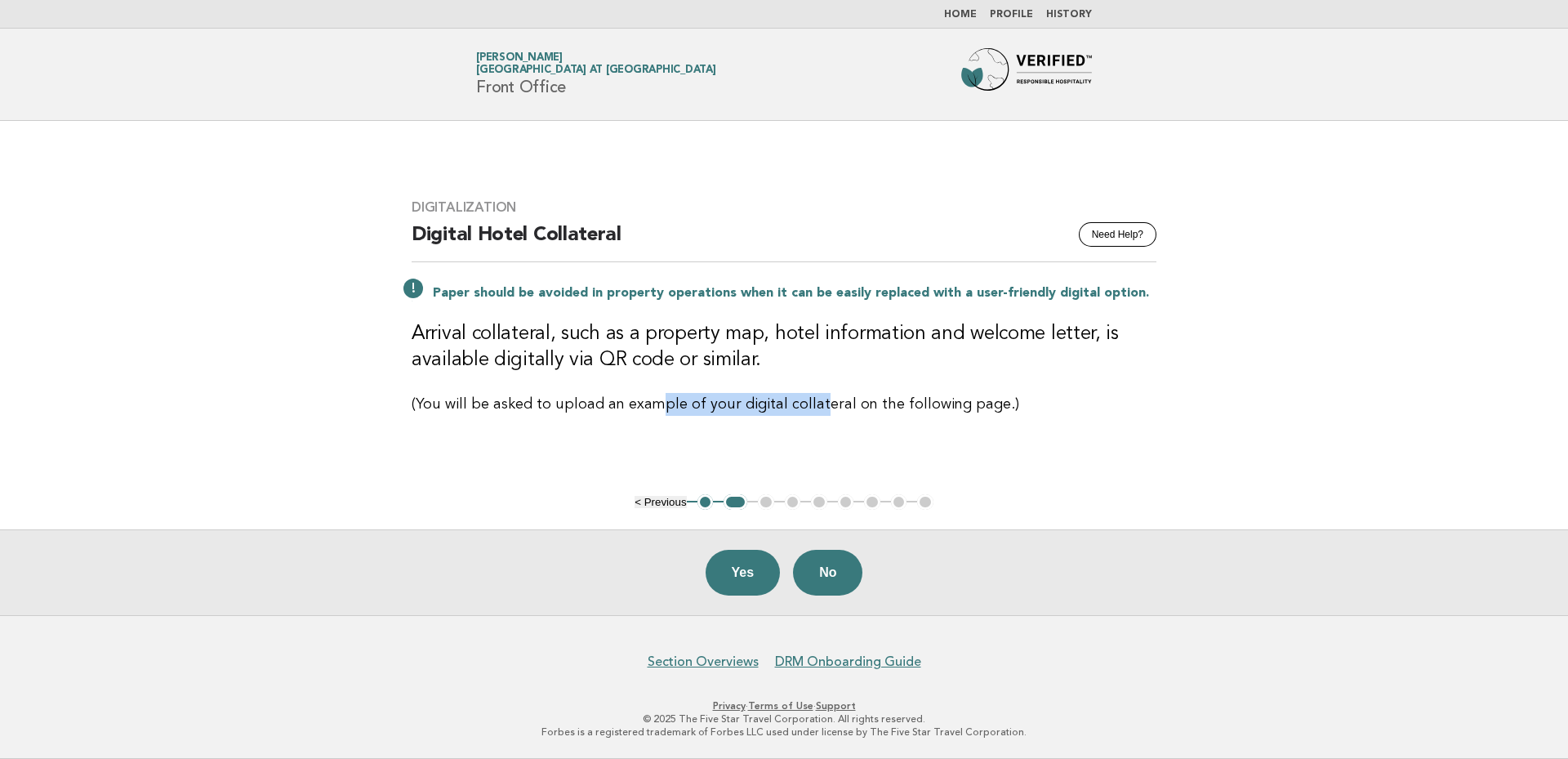 drag, startPoint x: 649, startPoint y: 410, endPoint x: 809, endPoint y: 410, distance: 160 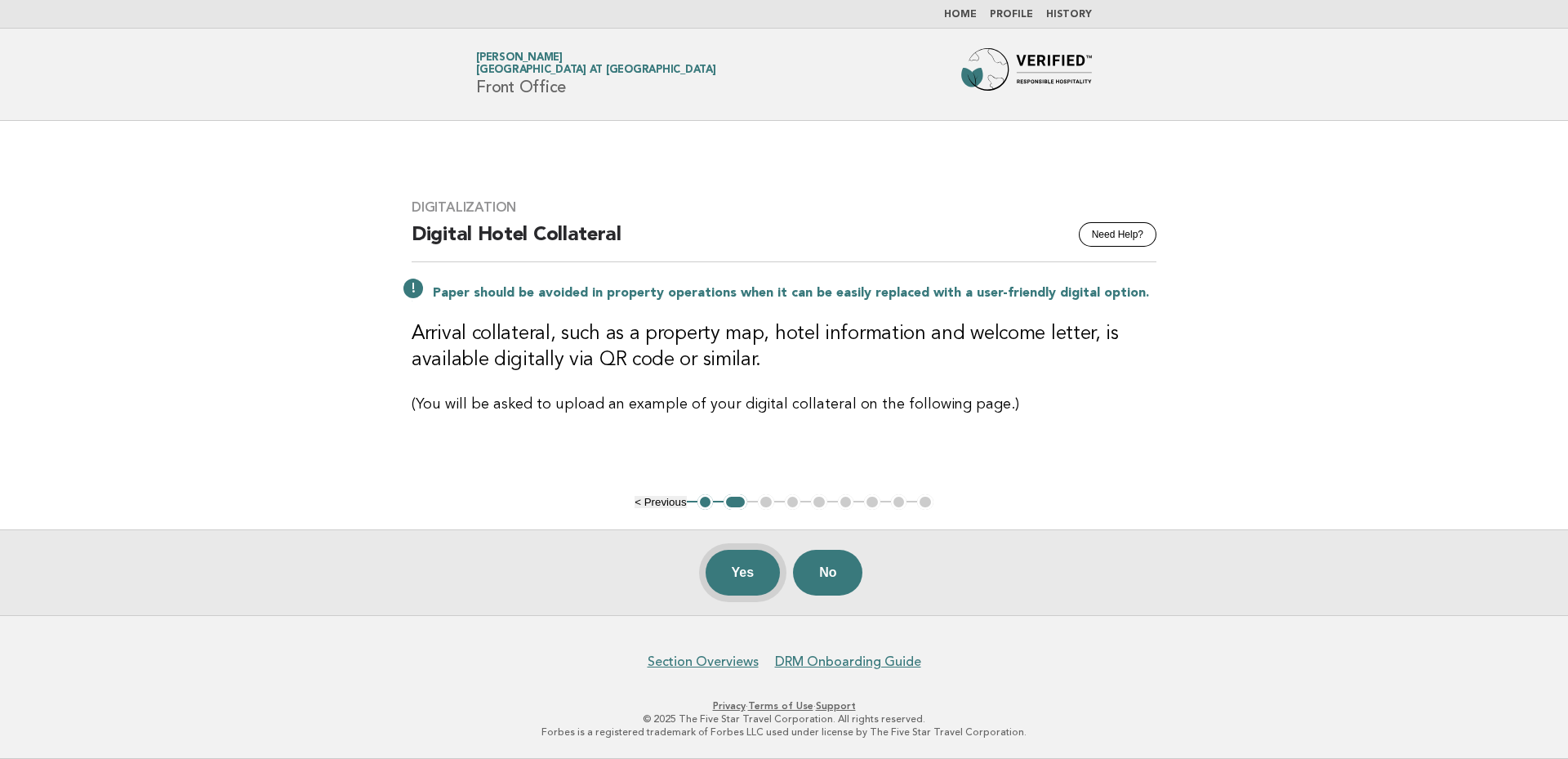 click on "Yes" at bounding box center [743, 573] 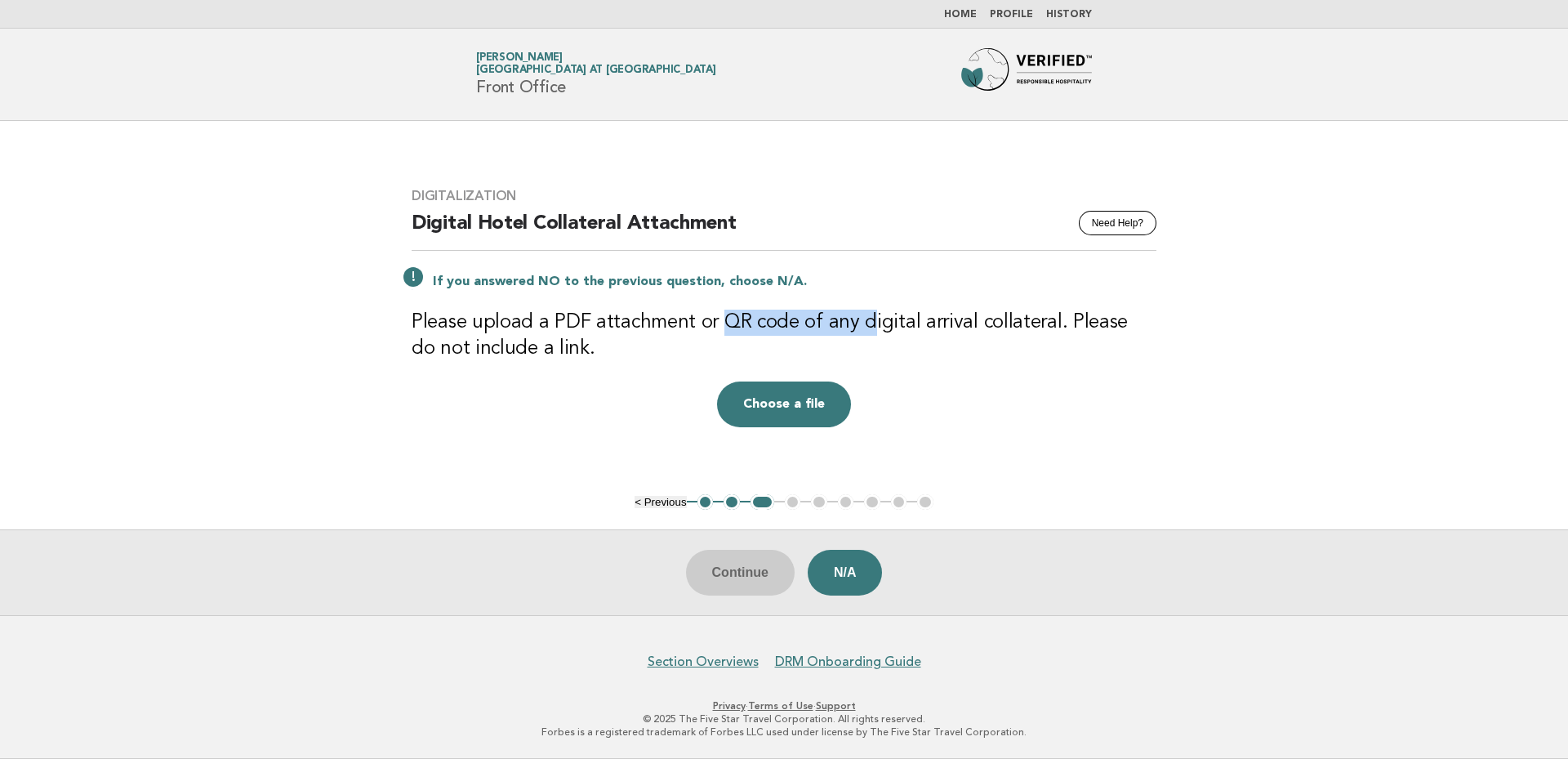 drag, startPoint x: 719, startPoint y: 323, endPoint x: 866, endPoint y: 318, distance: 147.08501 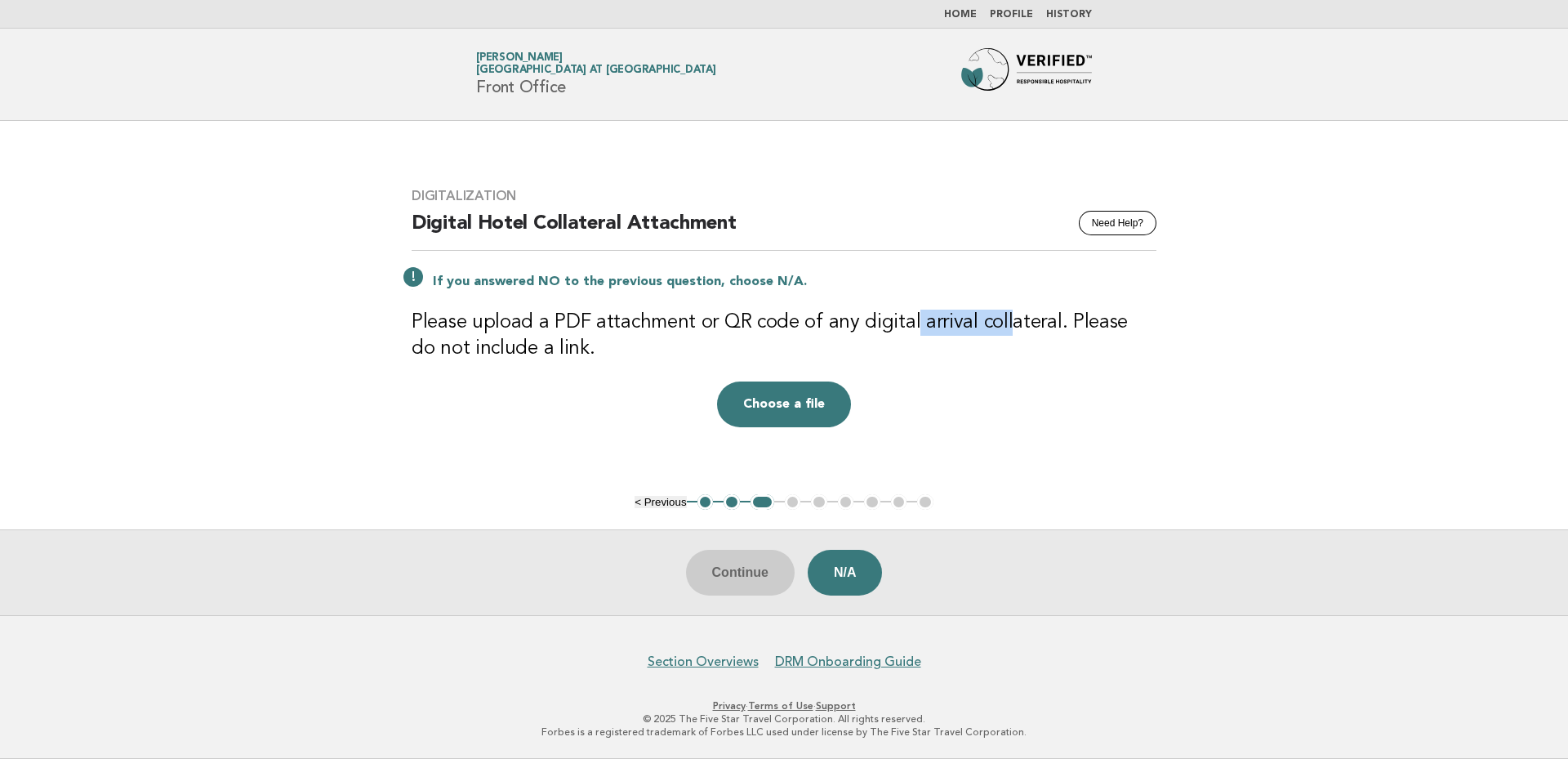 drag, startPoint x: 960, startPoint y: 322, endPoint x: 1036, endPoint y: 322, distance: 76 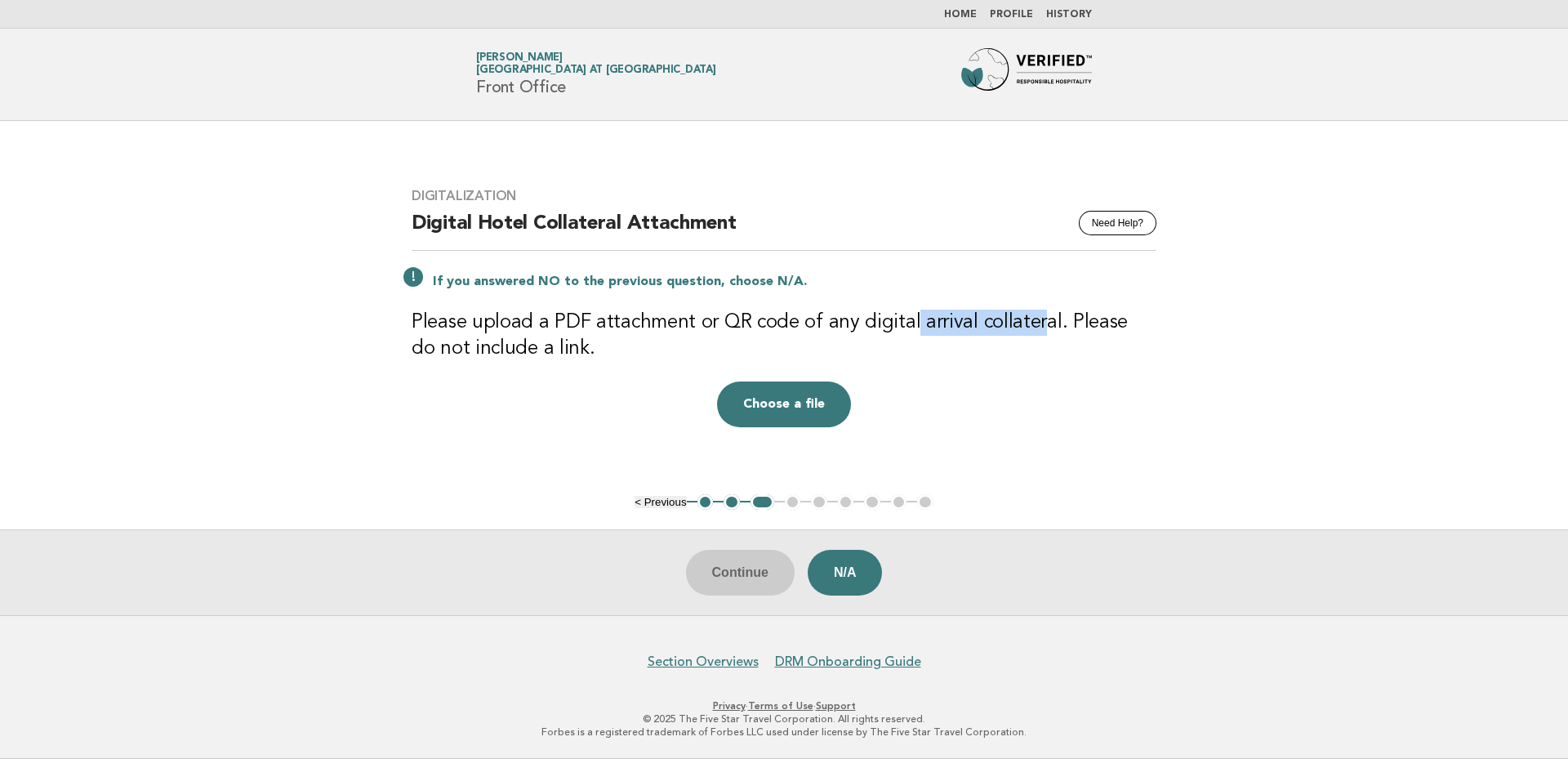 click on "Please upload a PDF attachment or QR code of any digital arrival collateral. Please do not include a link." at bounding box center (784, 336) 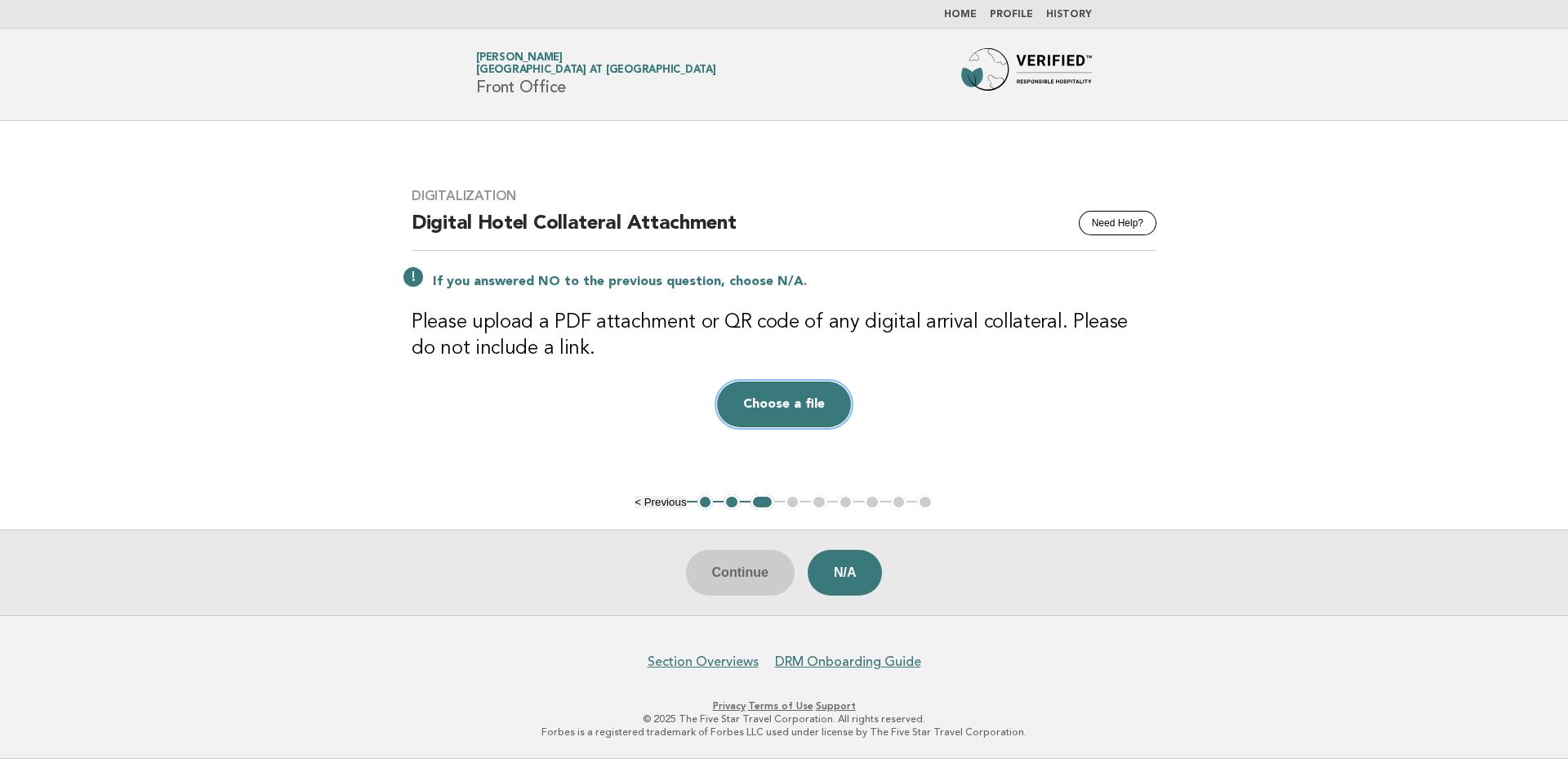 click on "Choose a file" at bounding box center (784, 404) 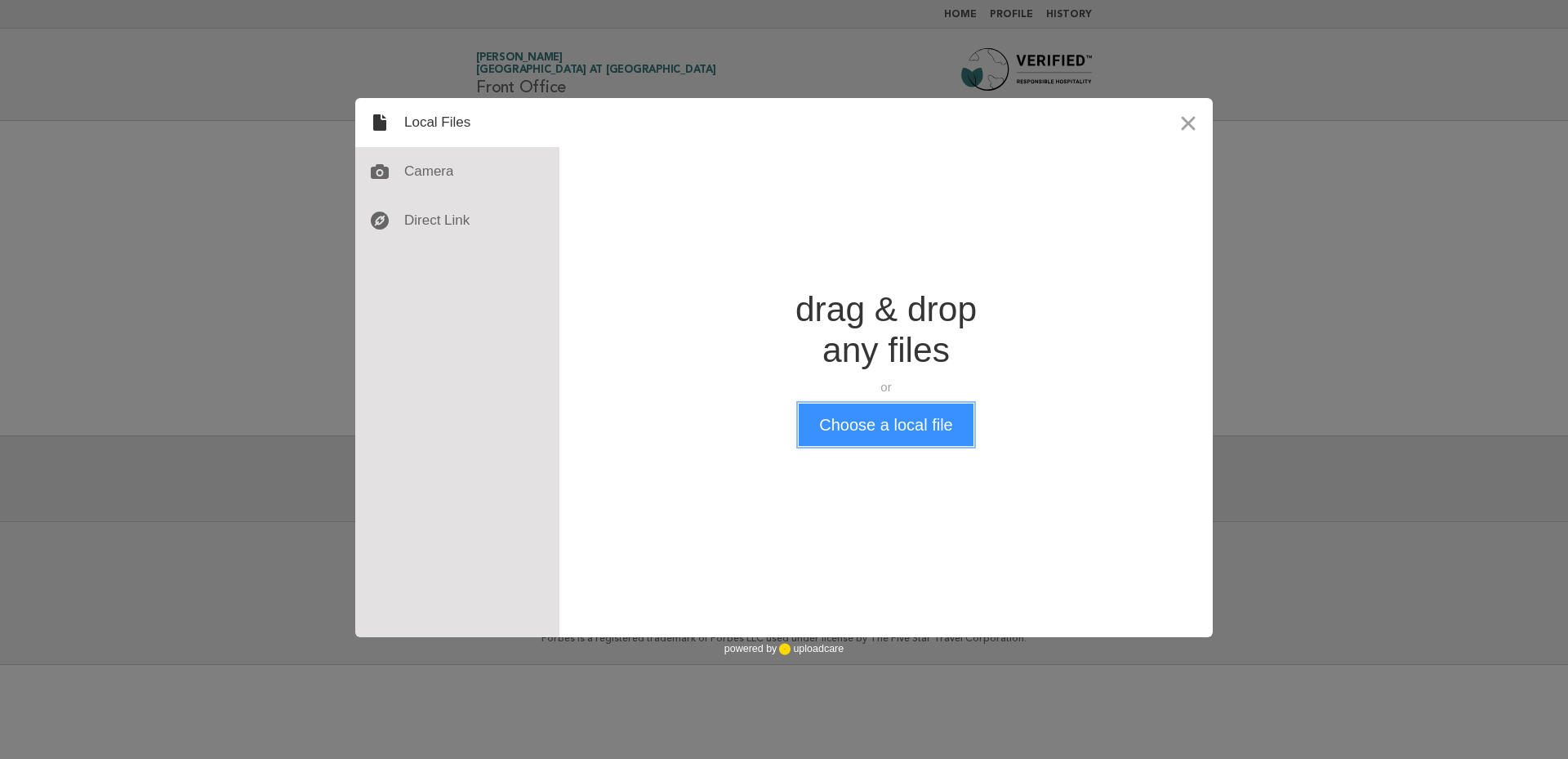 click on "Choose a local file" at bounding box center [885, 425] 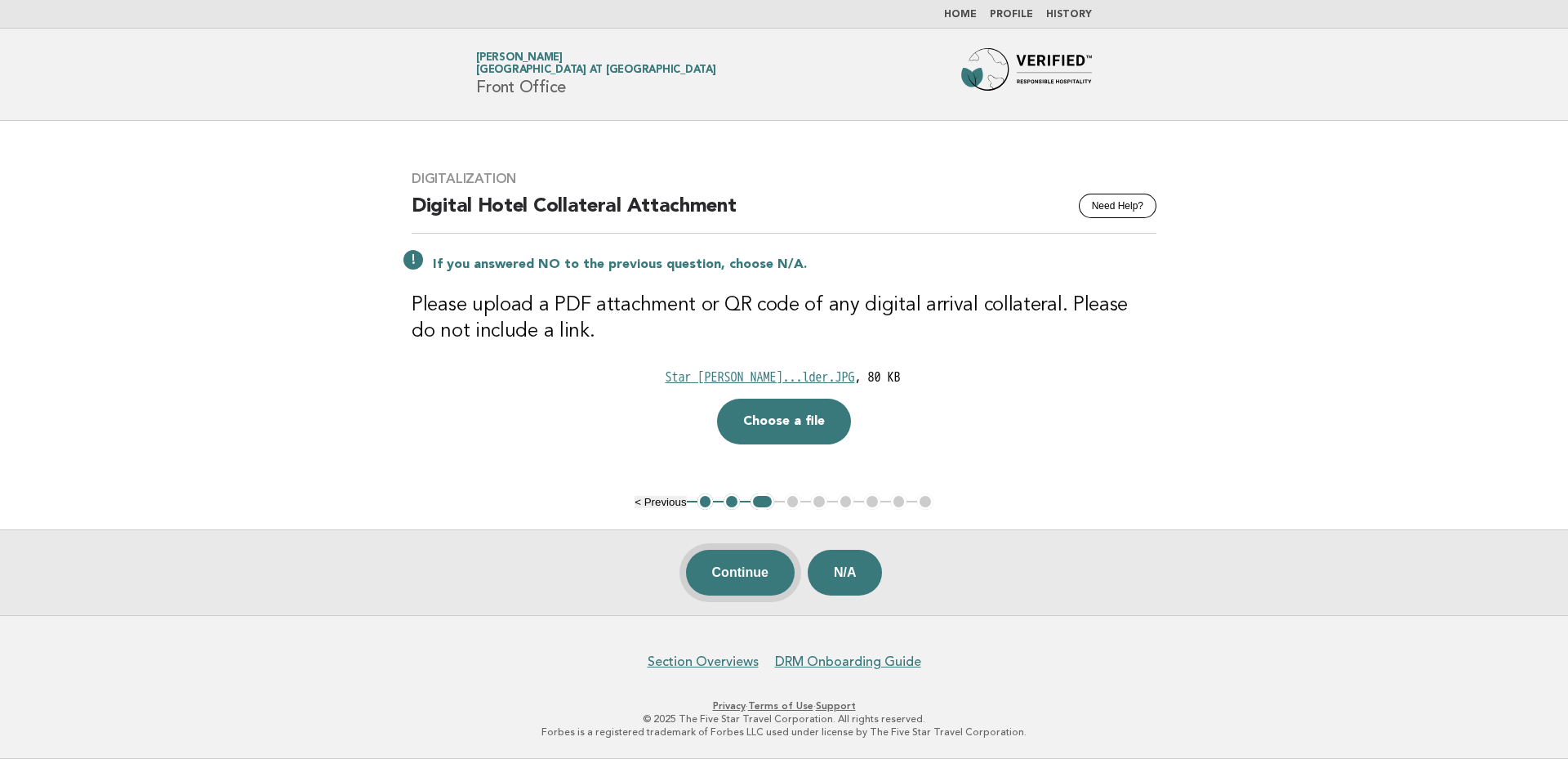 click on "Continue" at bounding box center (740, 573) 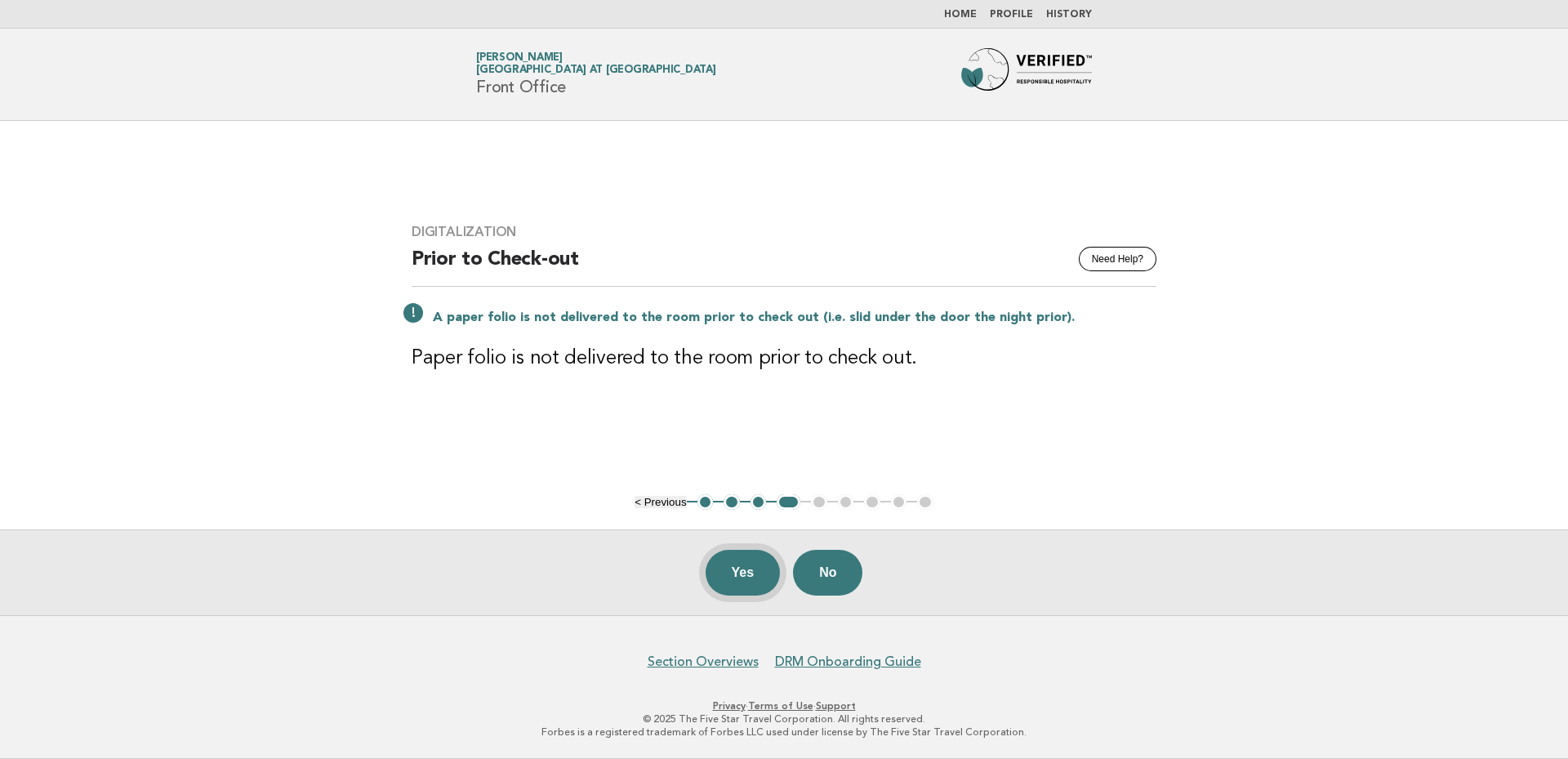 click on "Yes" at bounding box center [743, 573] 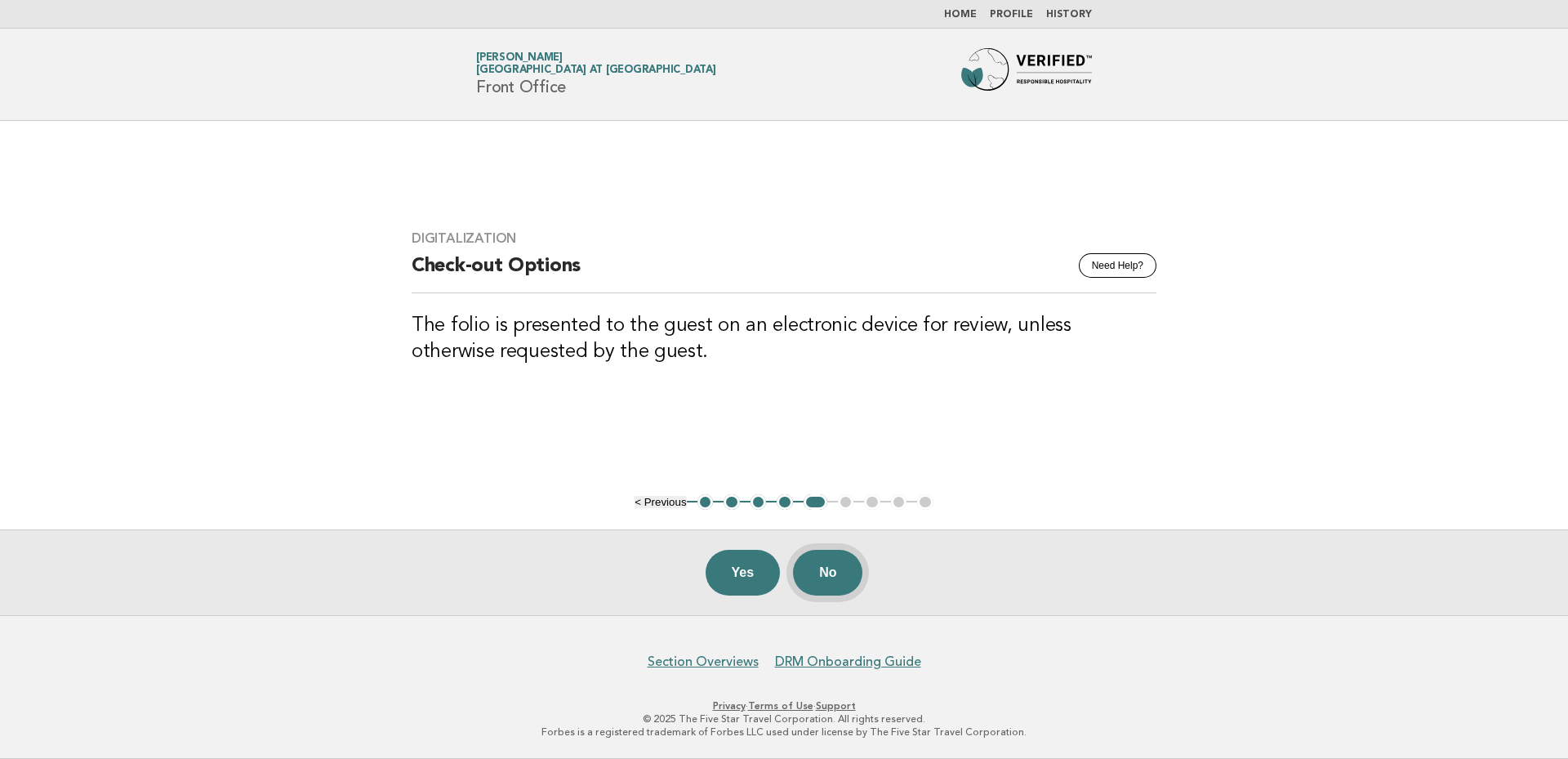 click on "No" at bounding box center (827, 573) 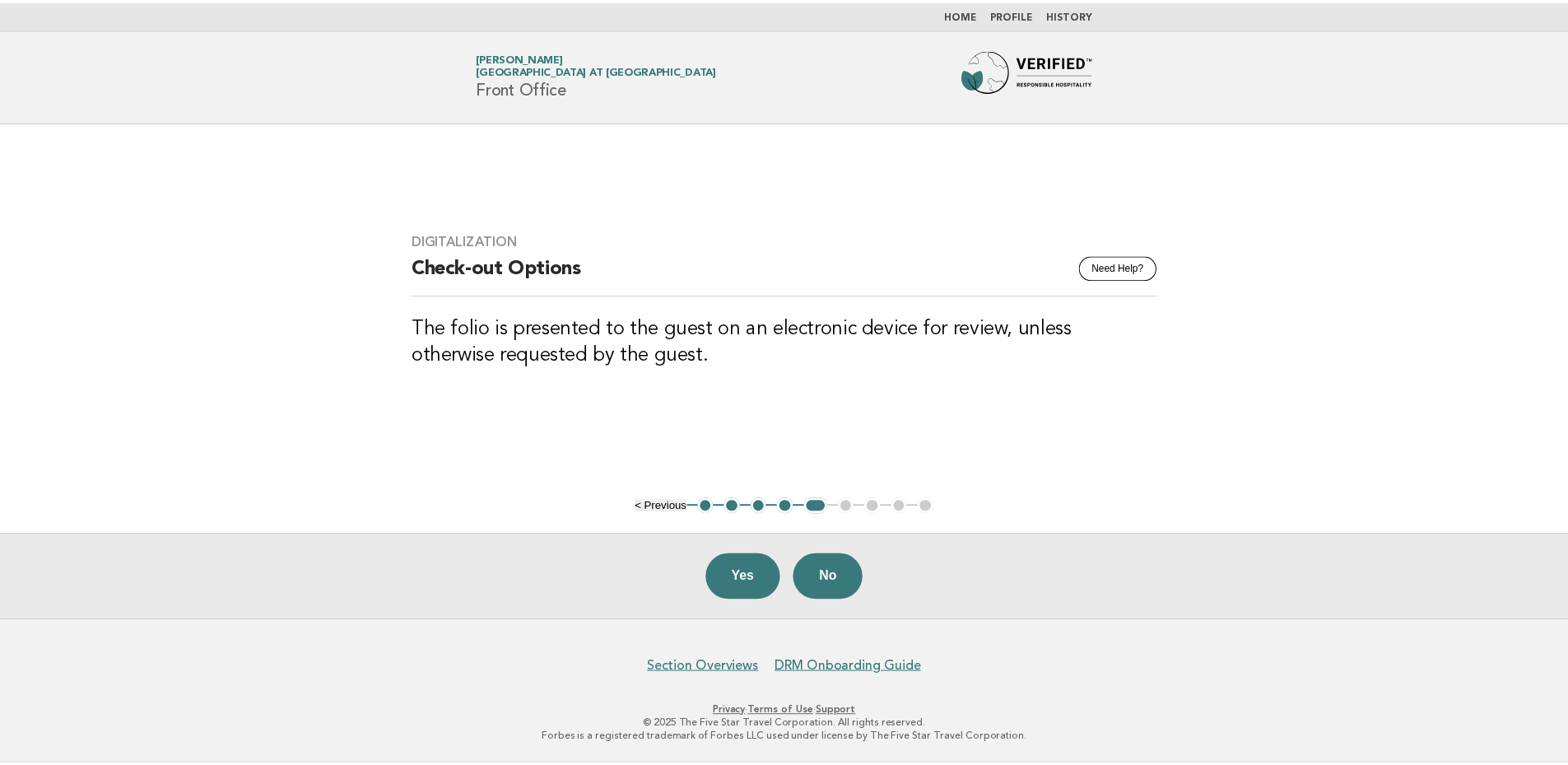 scroll, scrollTop: 0, scrollLeft: 0, axis: both 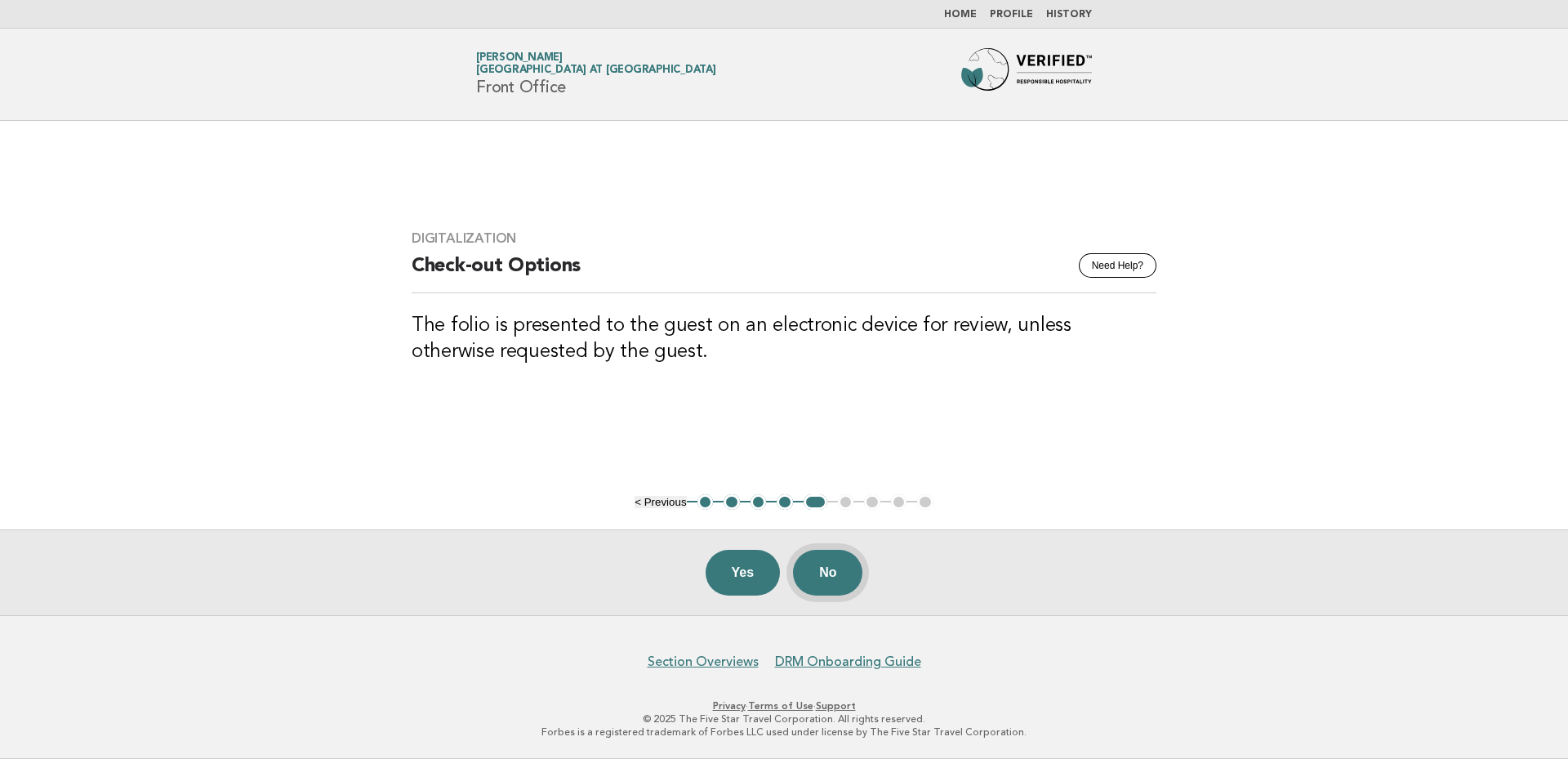 click on "No" at bounding box center (827, 573) 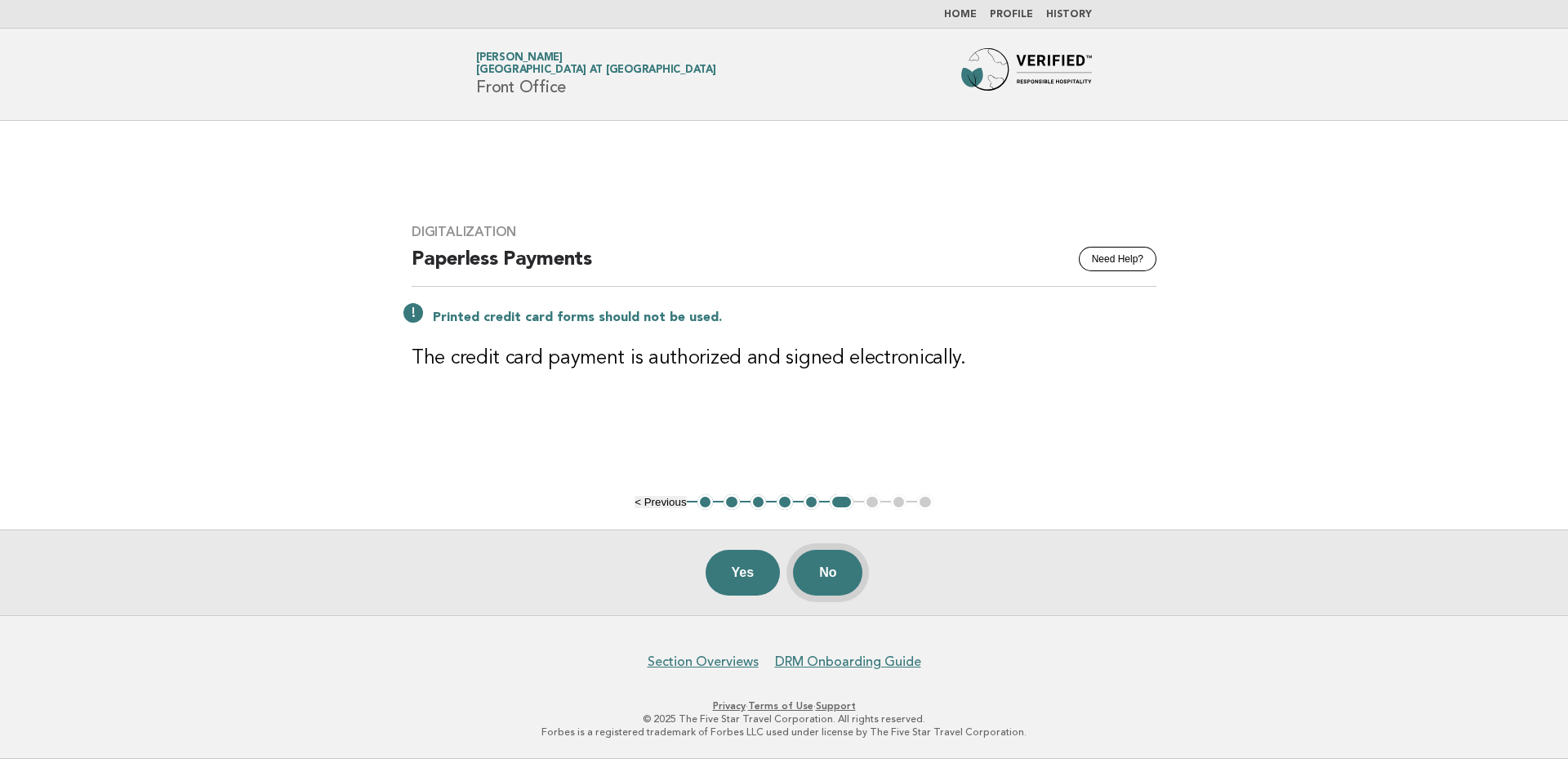 click on "No" at bounding box center [827, 573] 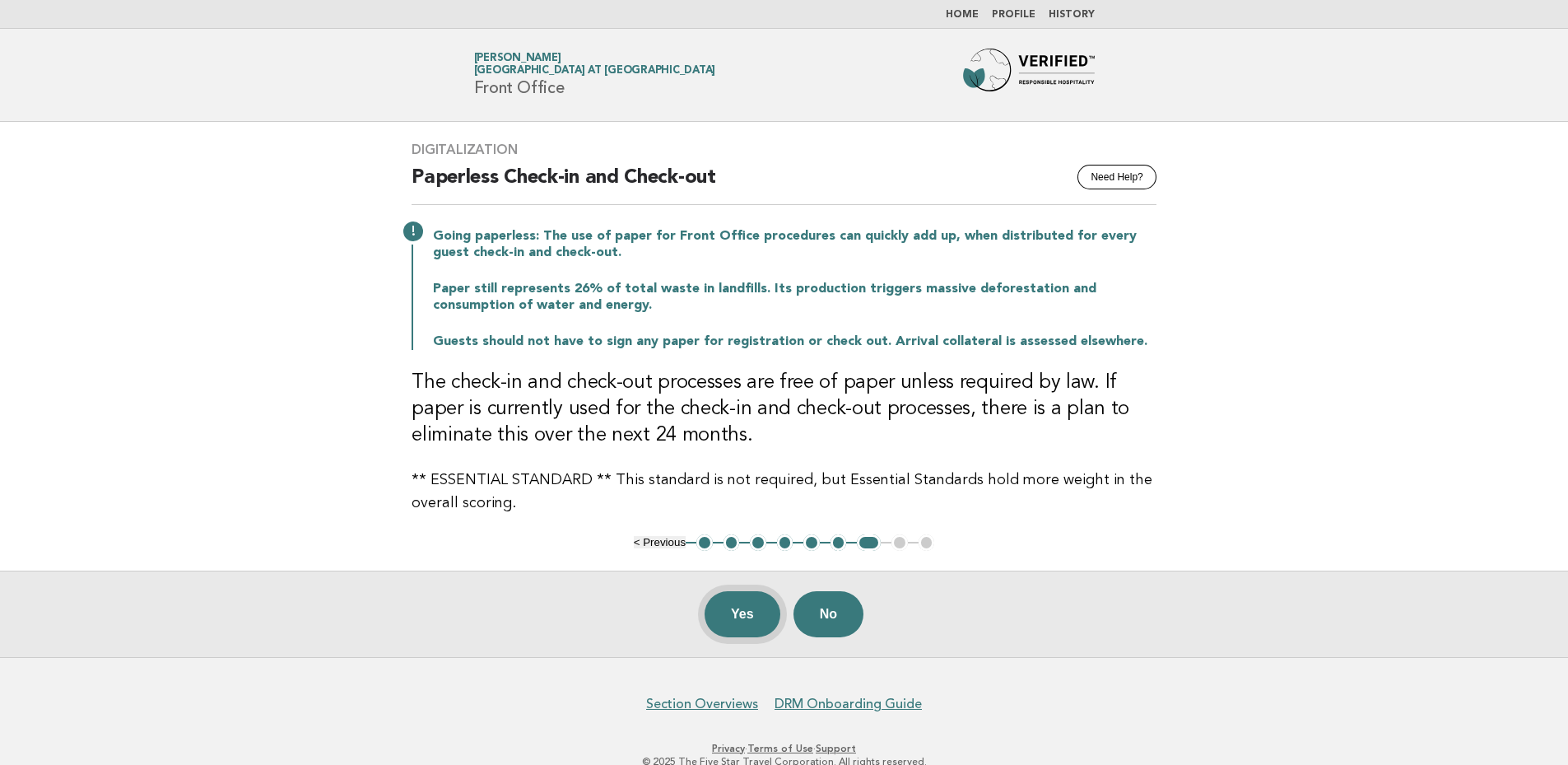 click on "Yes" at bounding box center (742, 614) 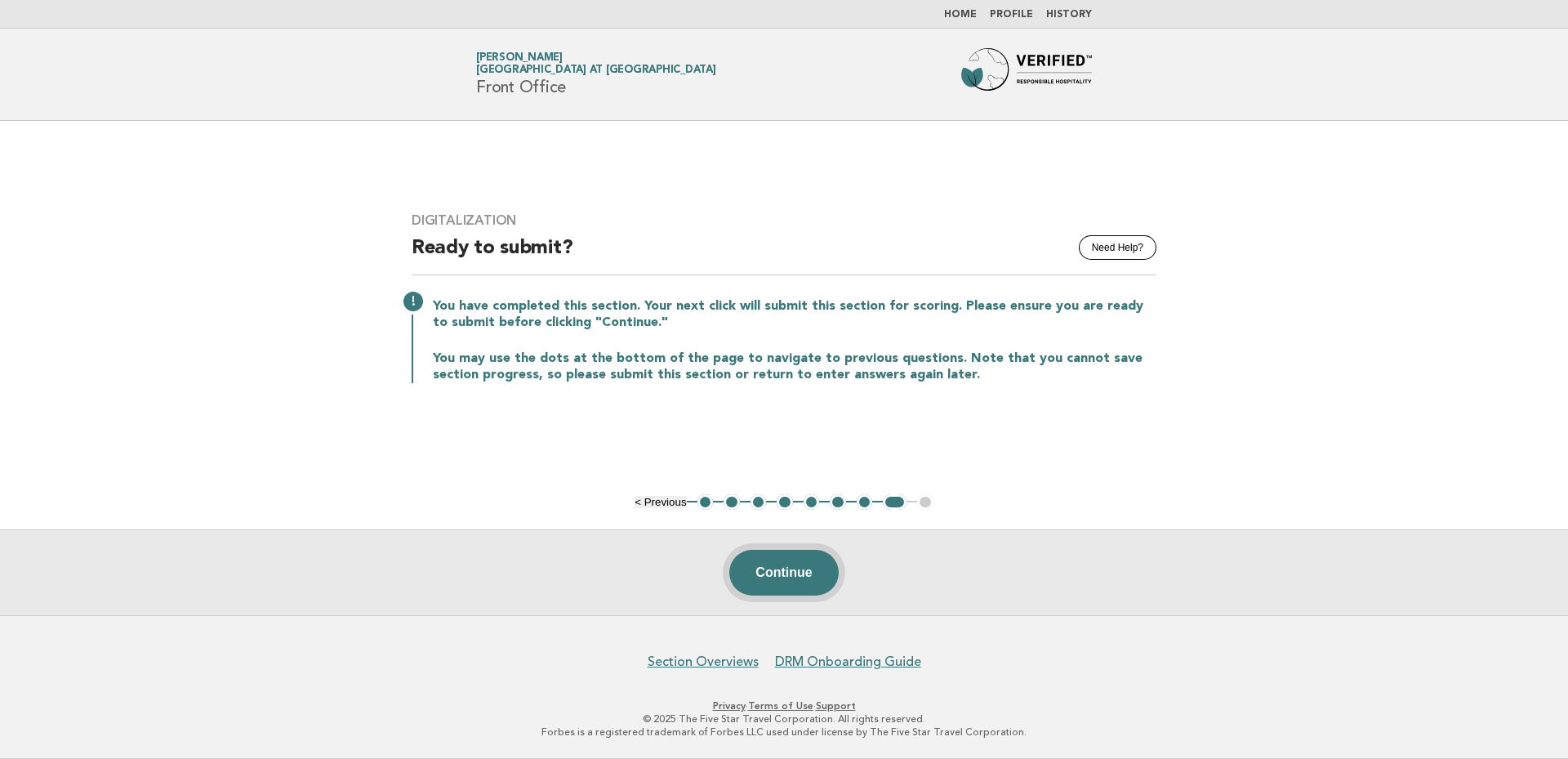 click on "Continue" at bounding box center (783, 573) 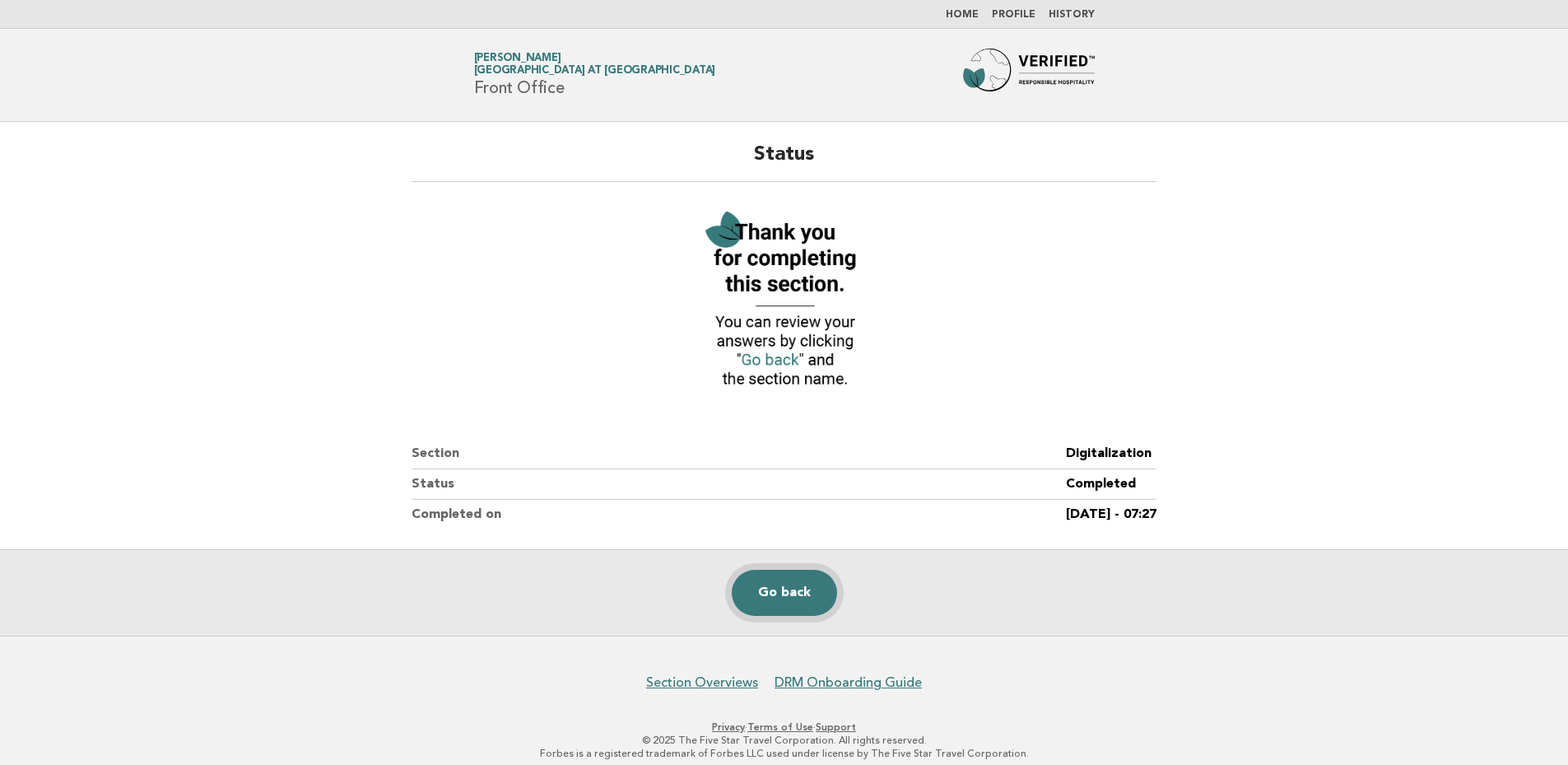 click on "Go back" at bounding box center (784, 593) 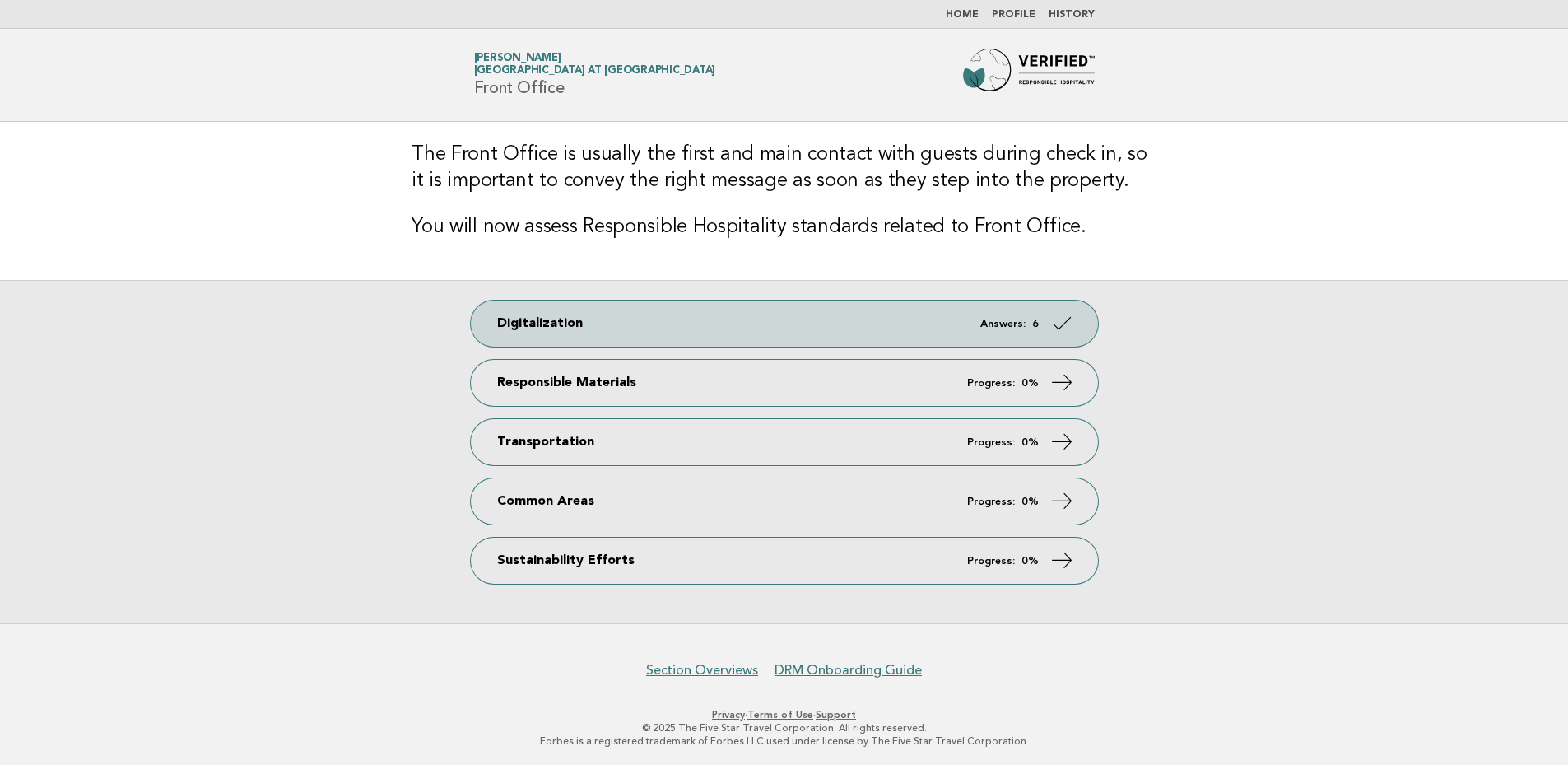 scroll, scrollTop: 0, scrollLeft: 0, axis: both 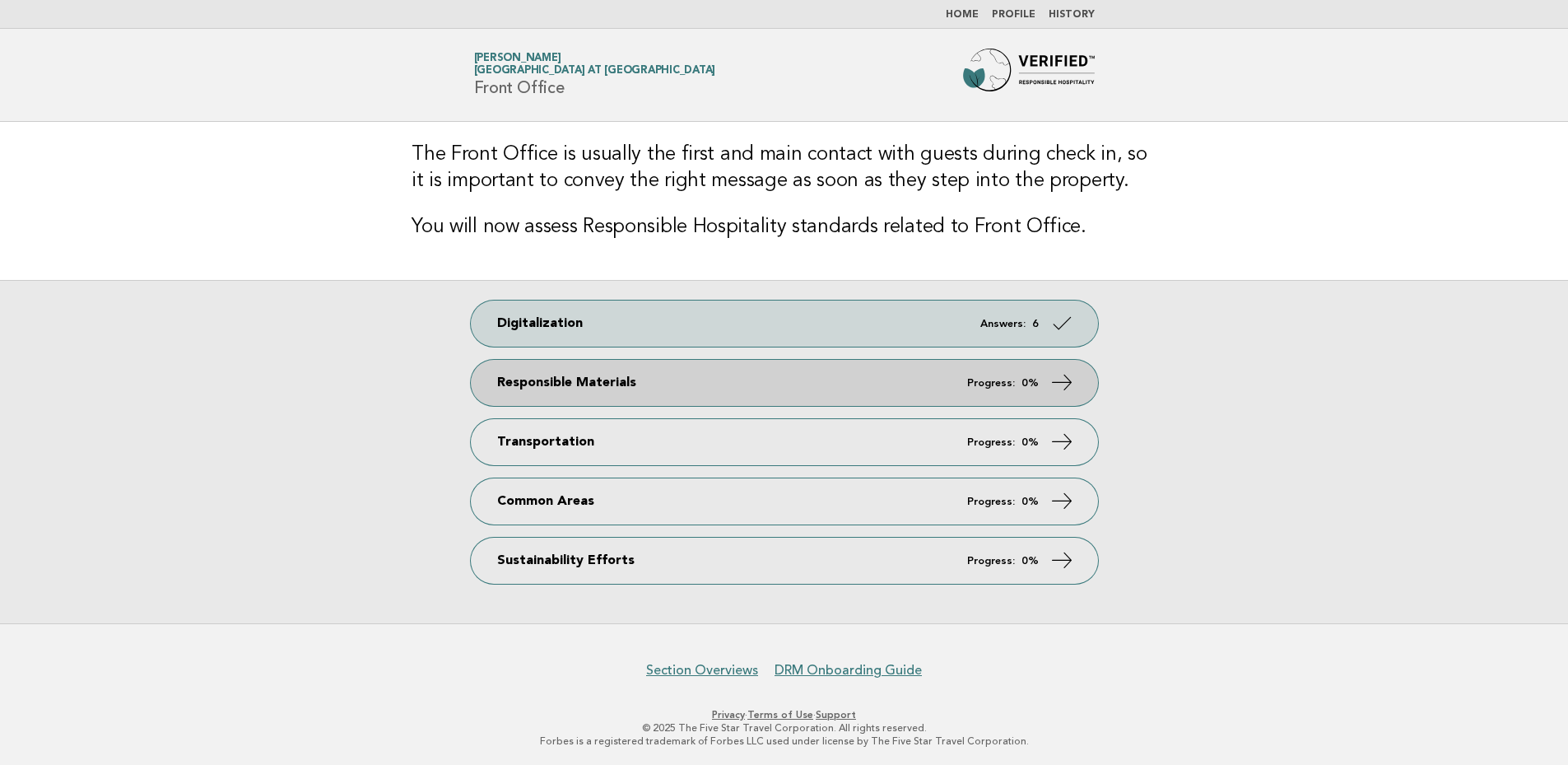 click on "Responsible Materials
Progress:
0%" at bounding box center (784, 383) 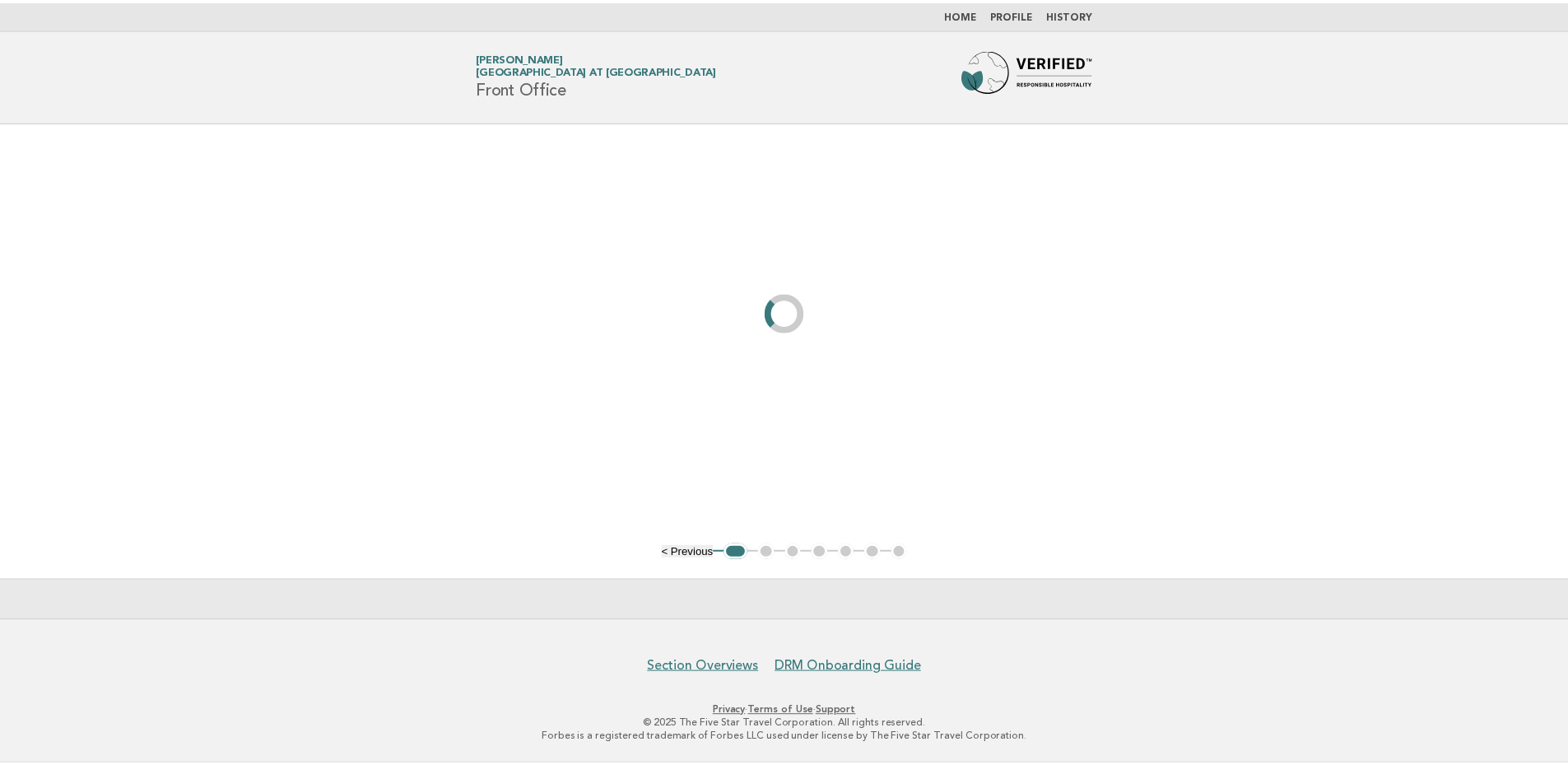 scroll, scrollTop: 0, scrollLeft: 0, axis: both 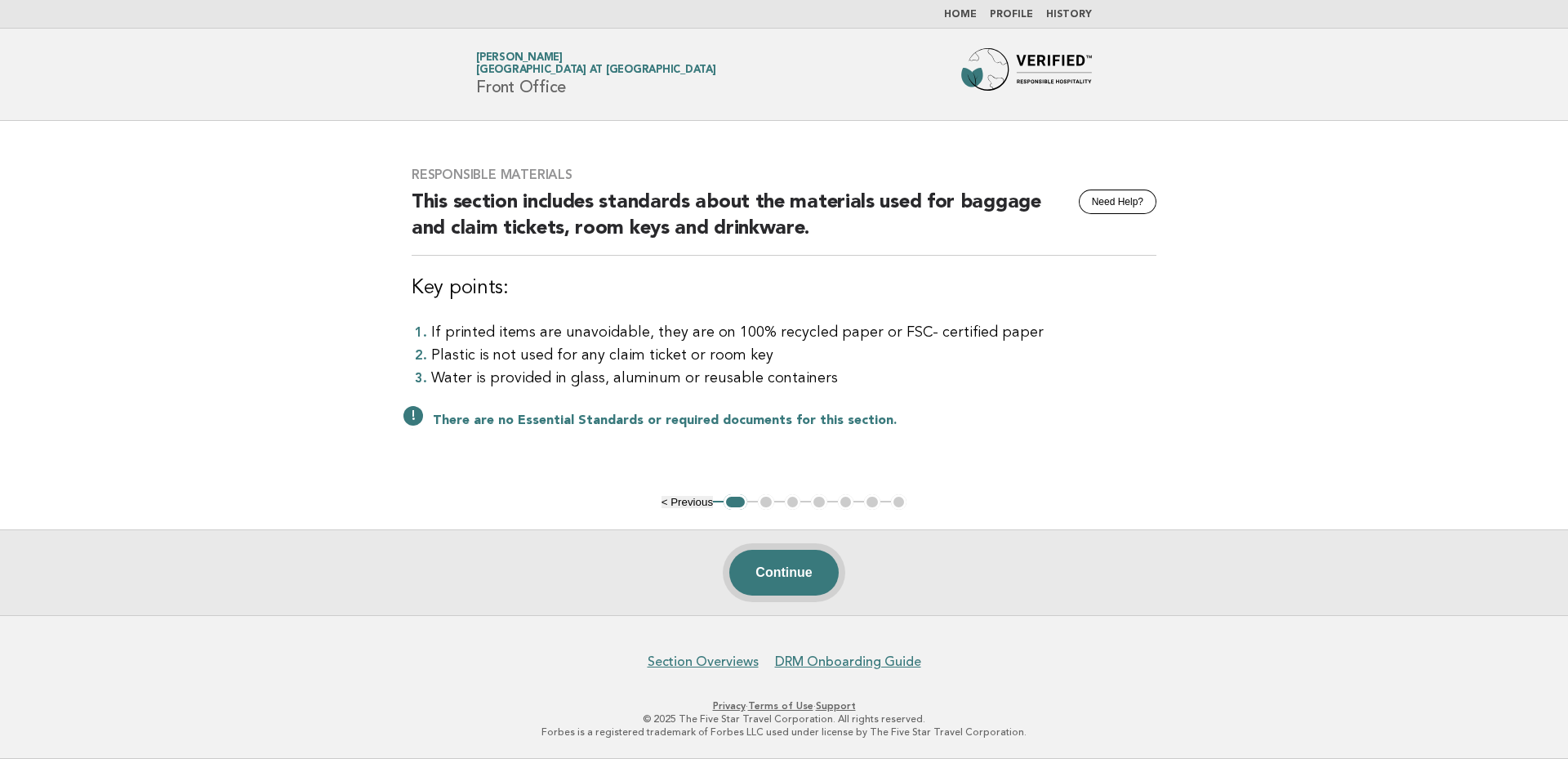 click on "Continue" at bounding box center (783, 573) 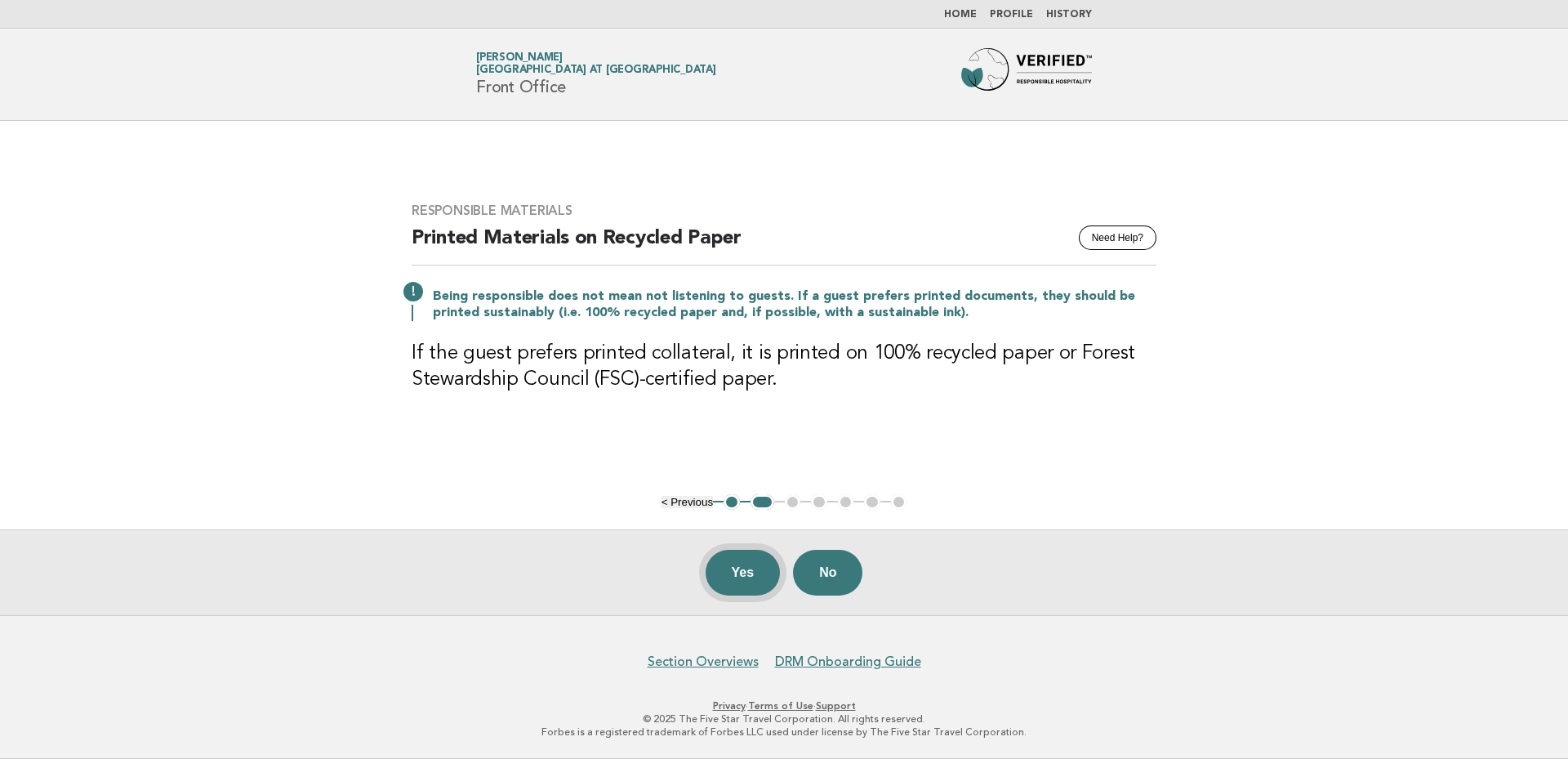 click on "Yes" at bounding box center [743, 573] 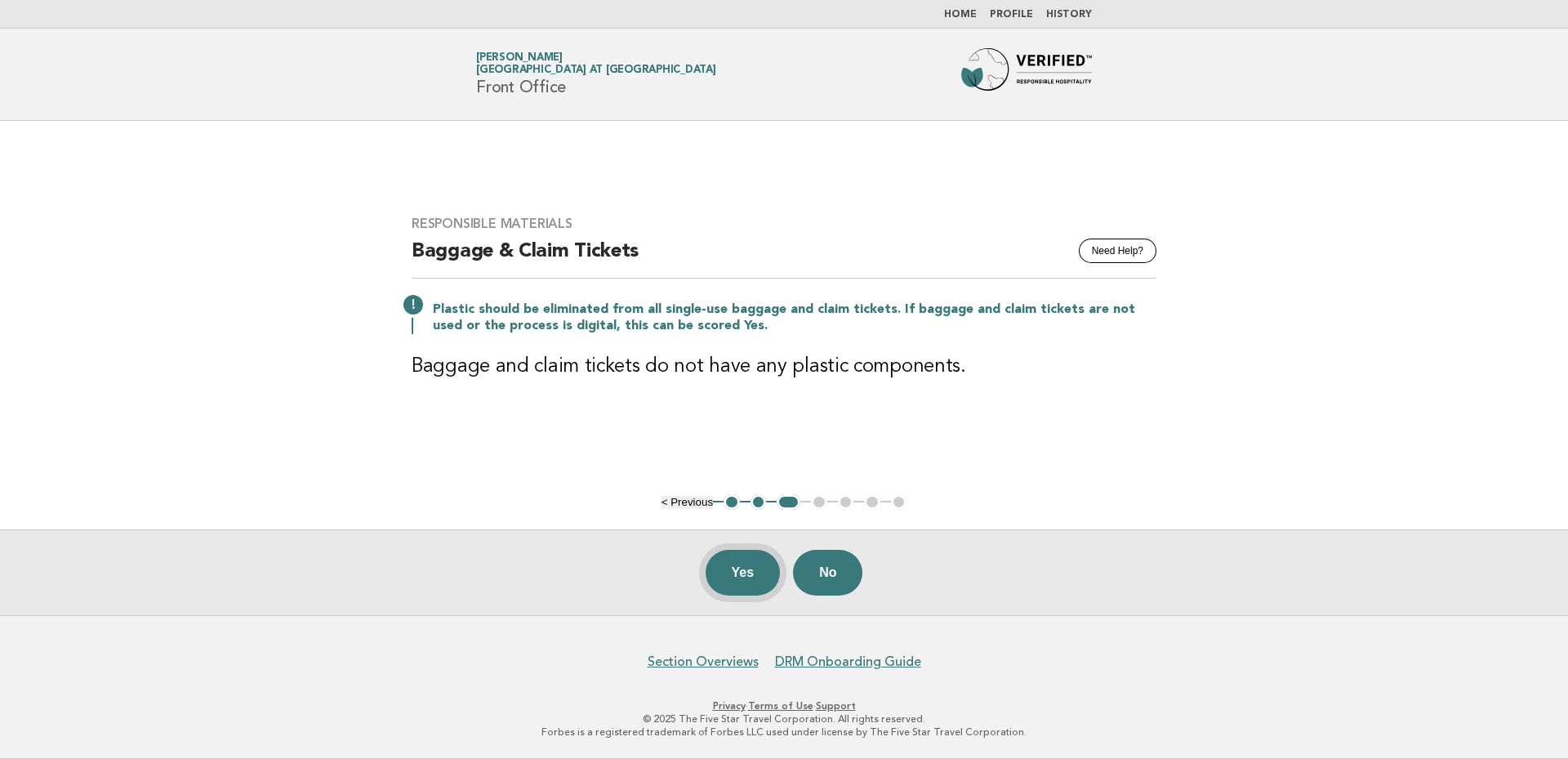 click on "Yes" at bounding box center (743, 573) 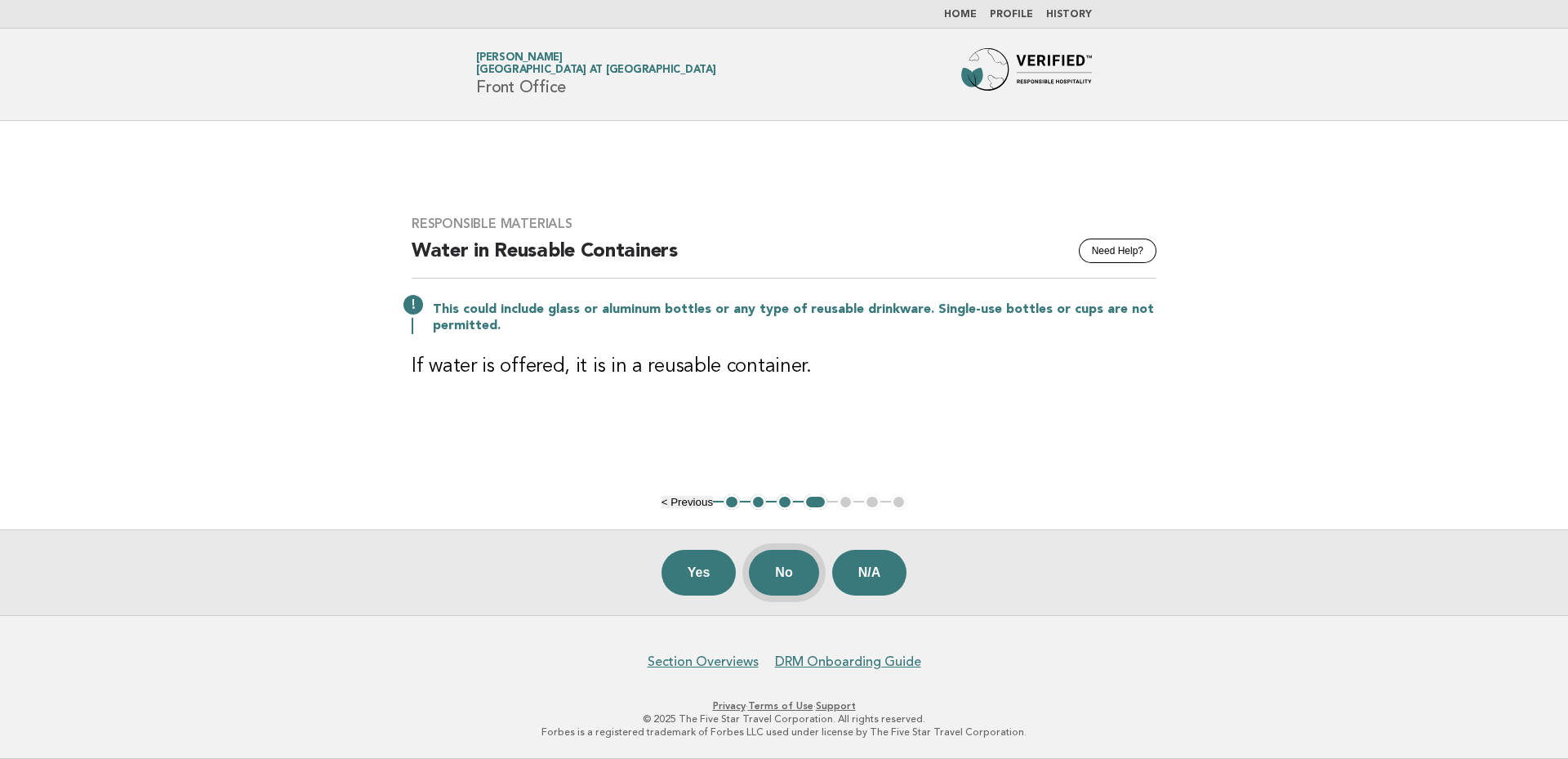 click on "No" at bounding box center (783, 573) 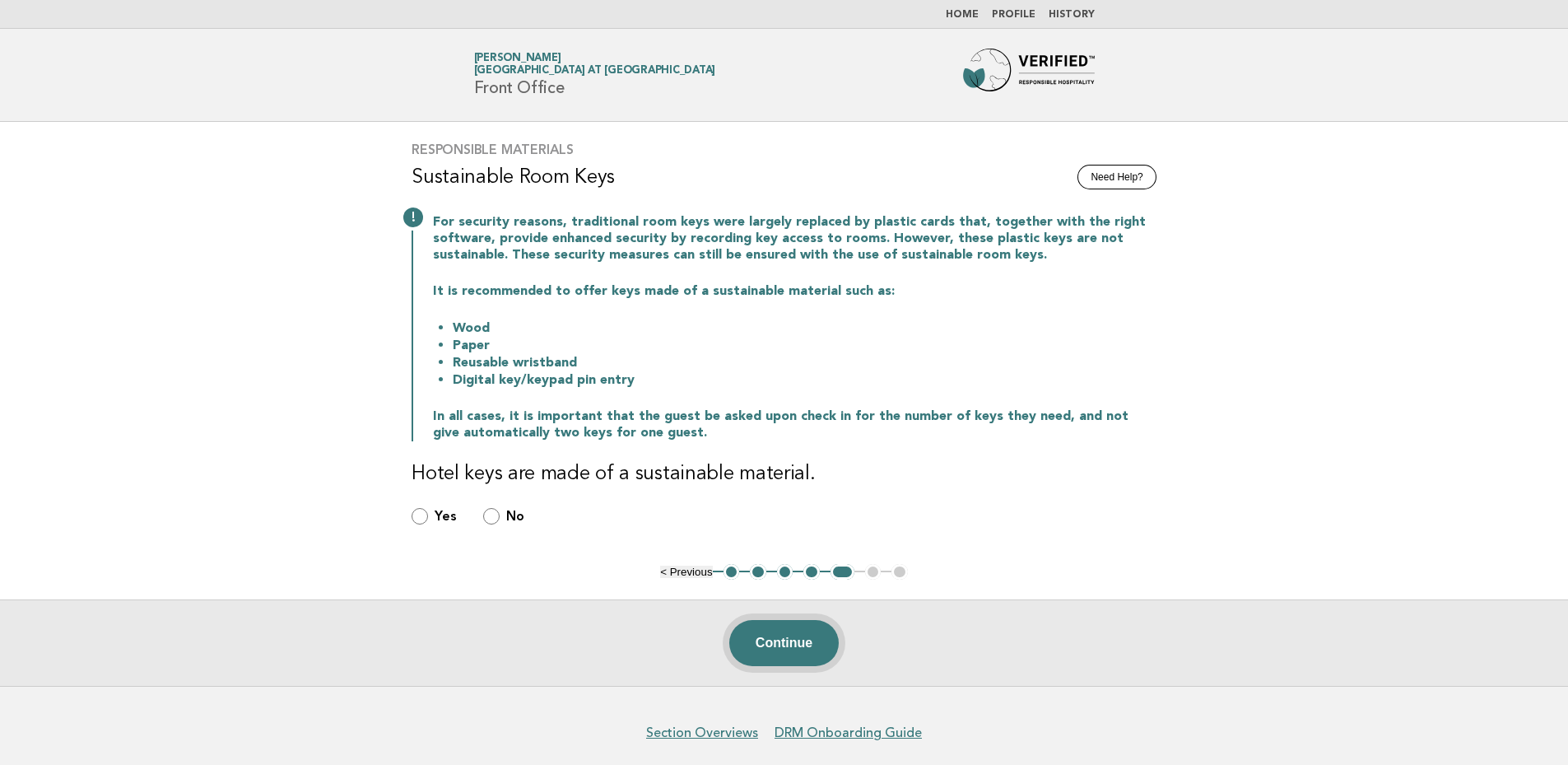 click on "Continue" at bounding box center [784, 643] 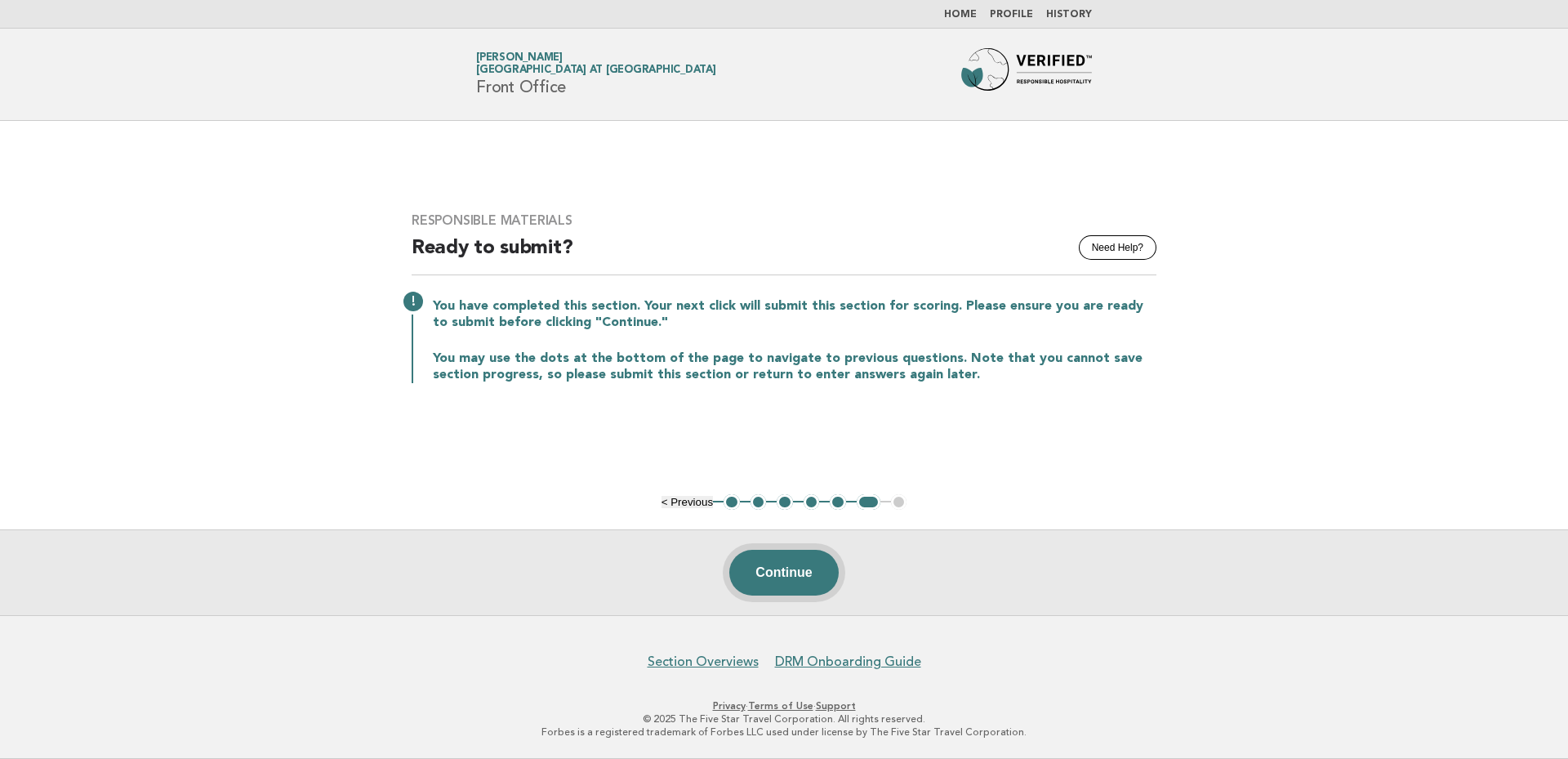 click on "Continue" at bounding box center [783, 573] 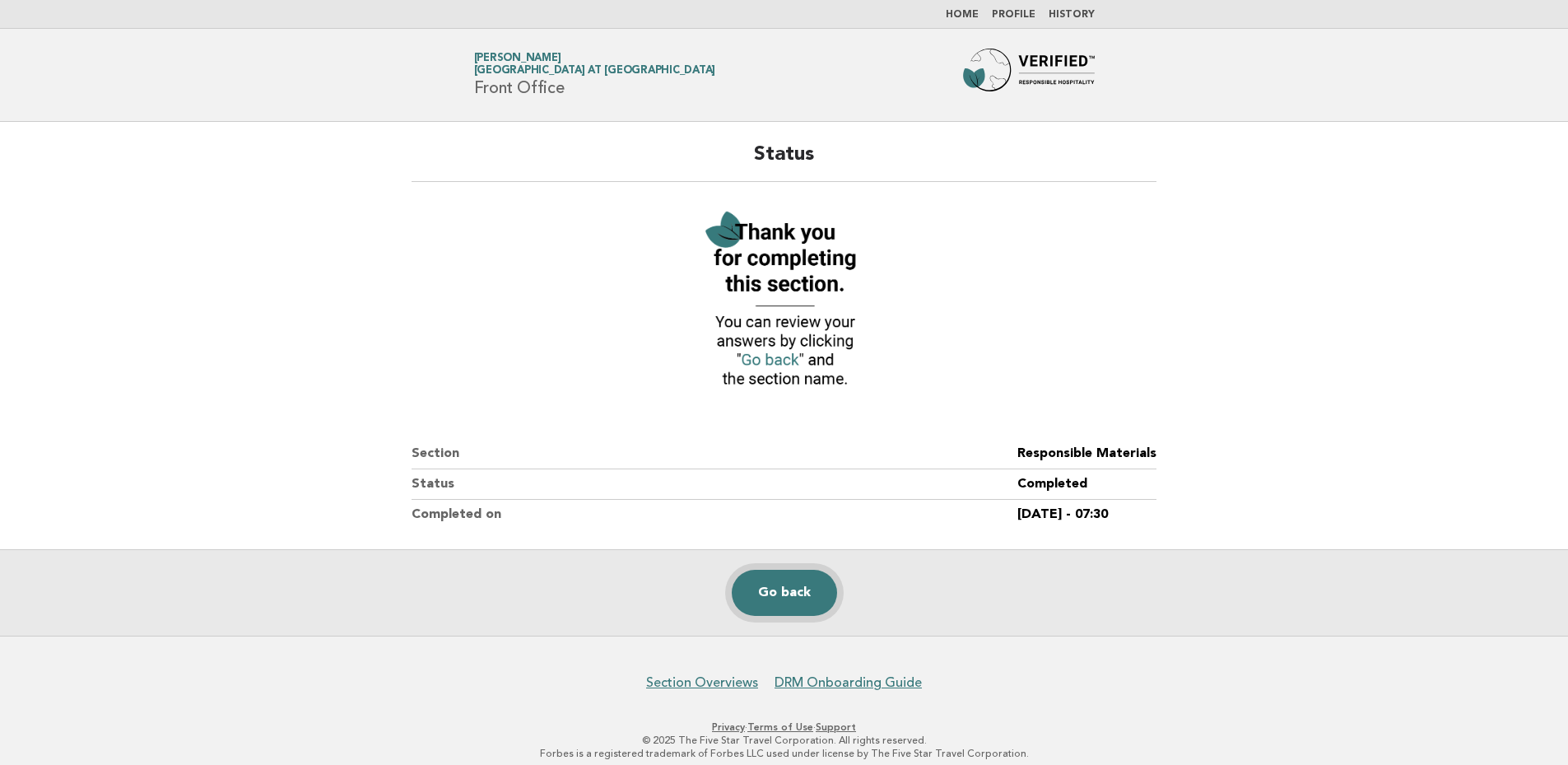 click on "Go back" at bounding box center (784, 593) 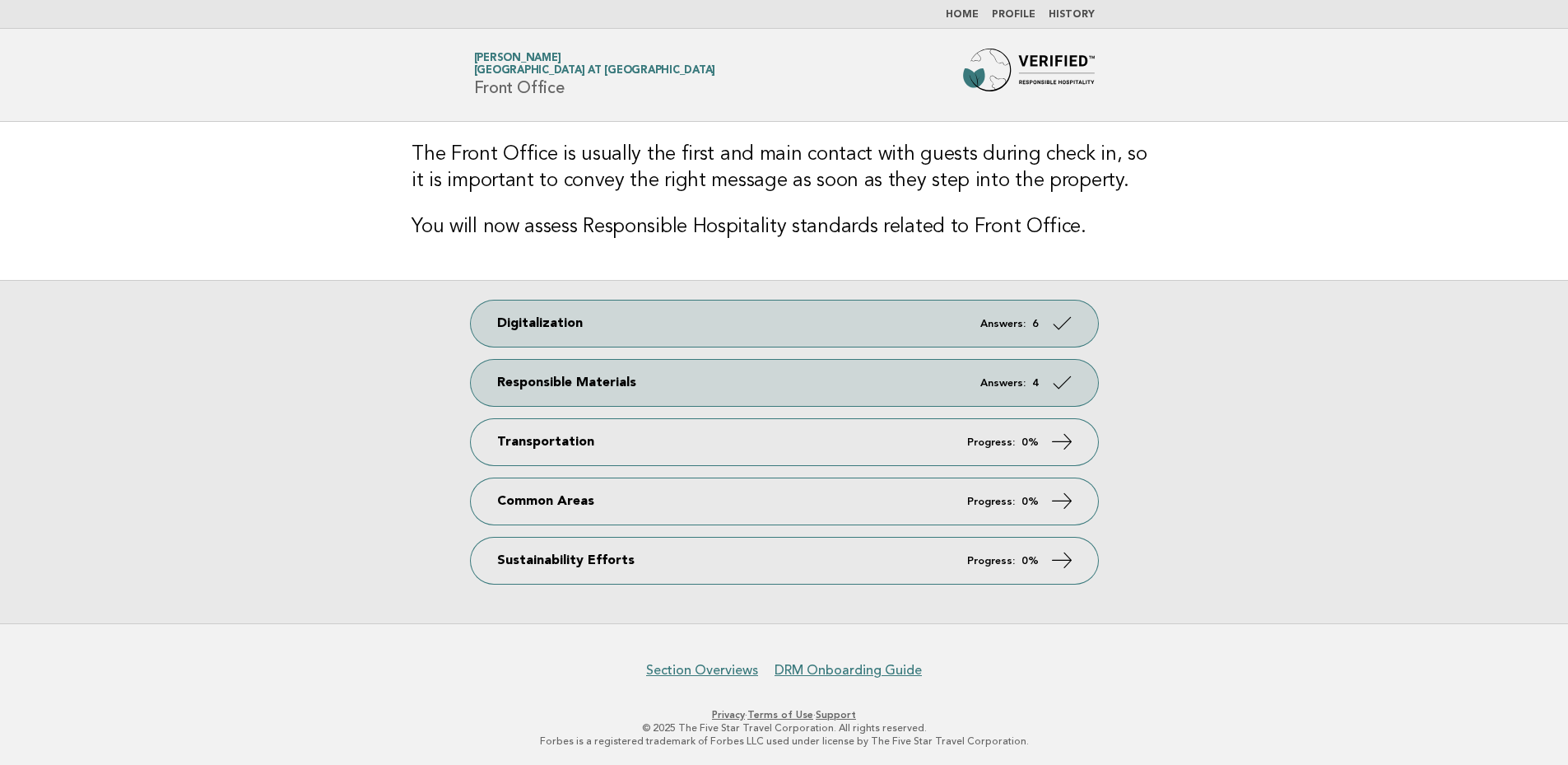 scroll, scrollTop: 0, scrollLeft: 0, axis: both 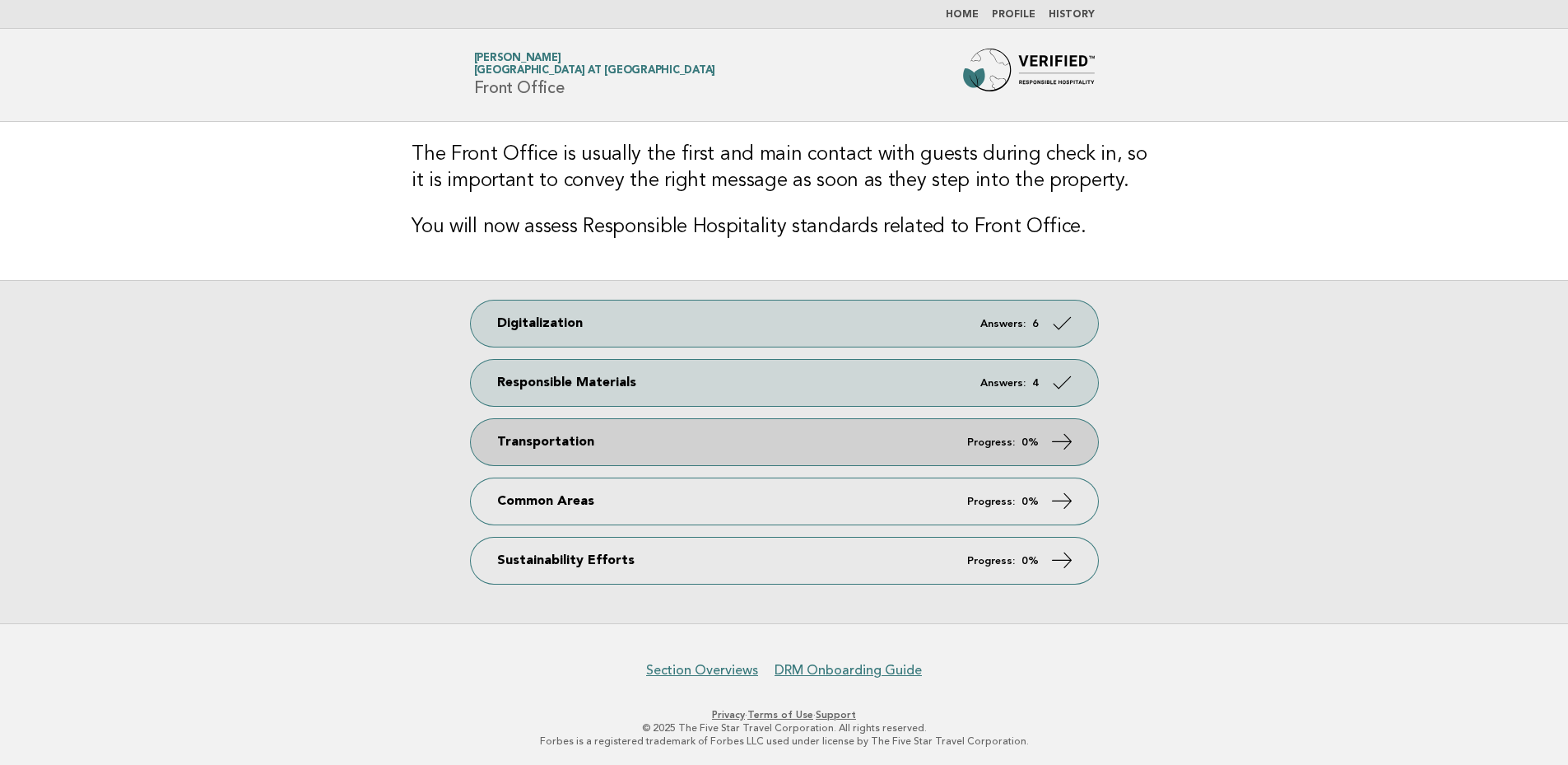 click on "0%" at bounding box center (1030, 442) 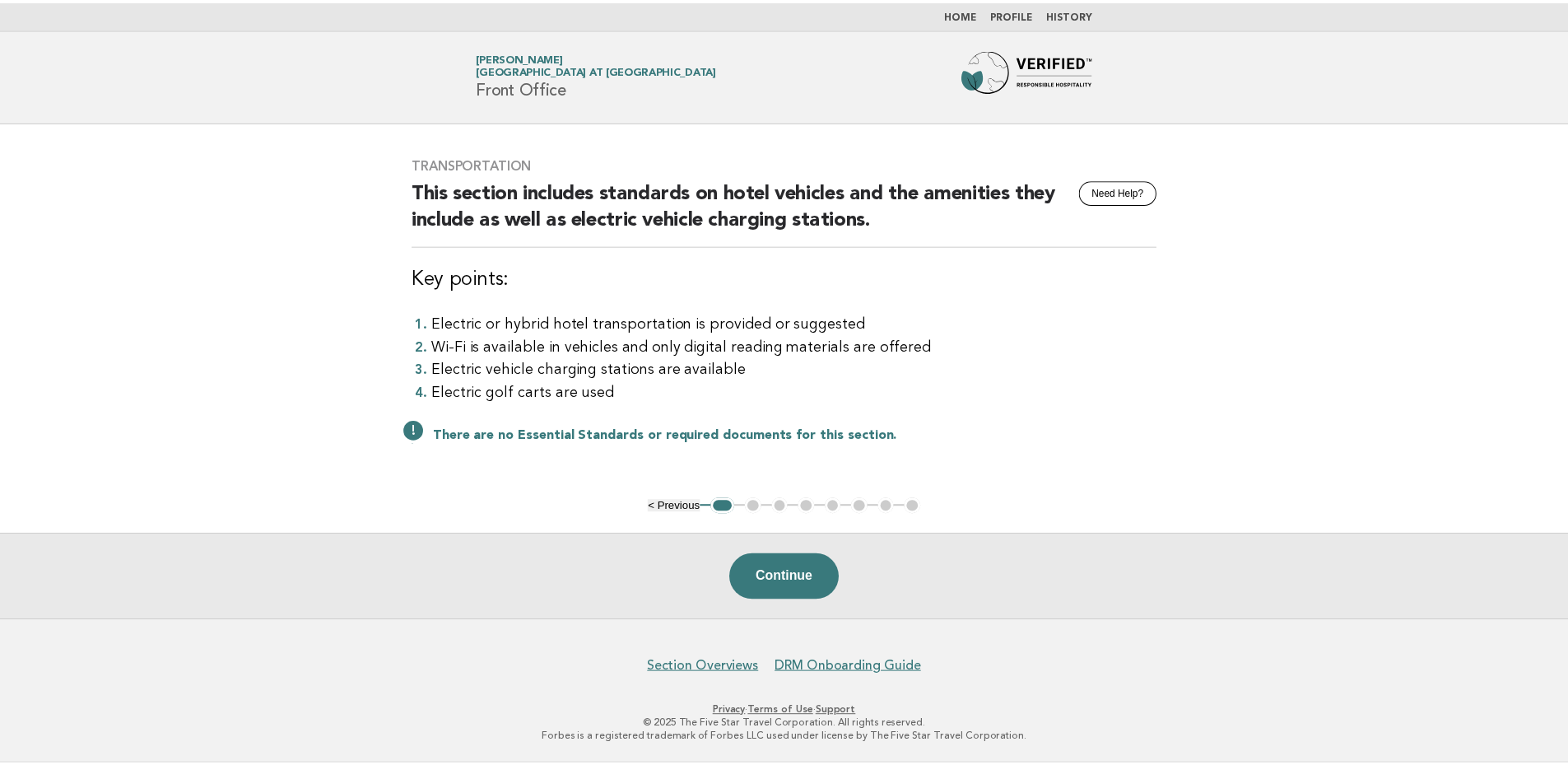 scroll, scrollTop: 0, scrollLeft: 0, axis: both 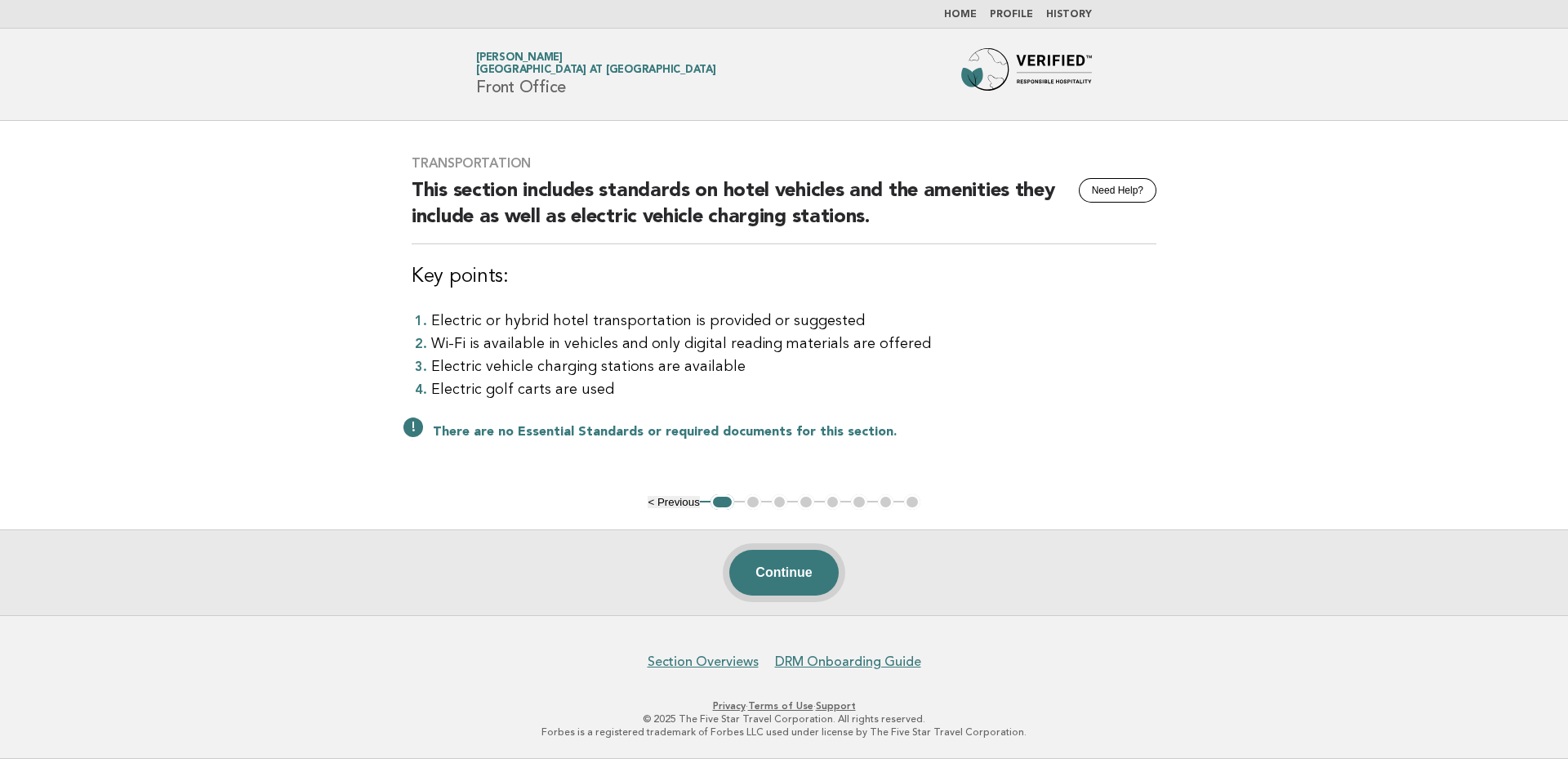 click on "Continue" at bounding box center [783, 573] 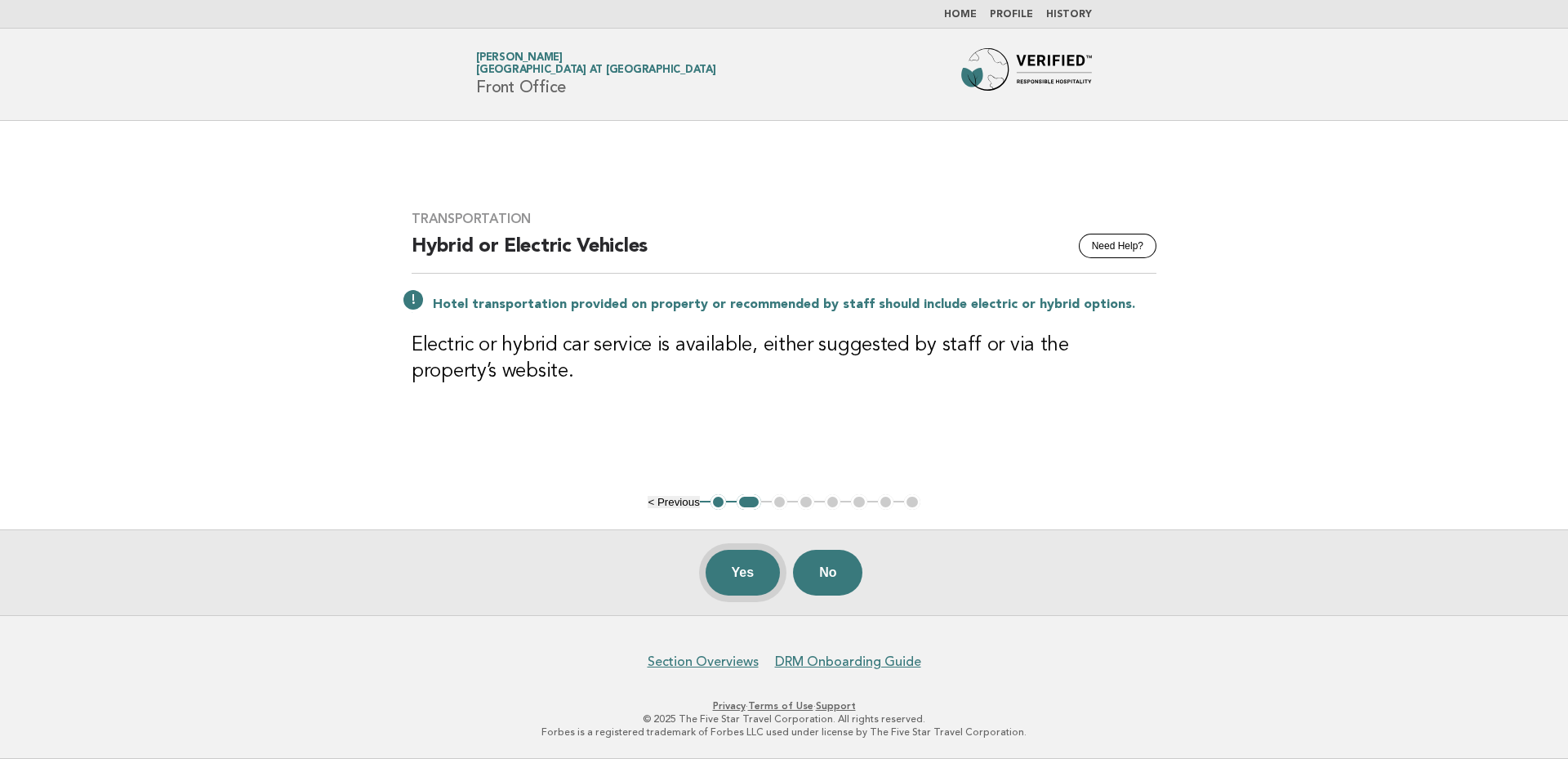 click on "Yes" at bounding box center (743, 573) 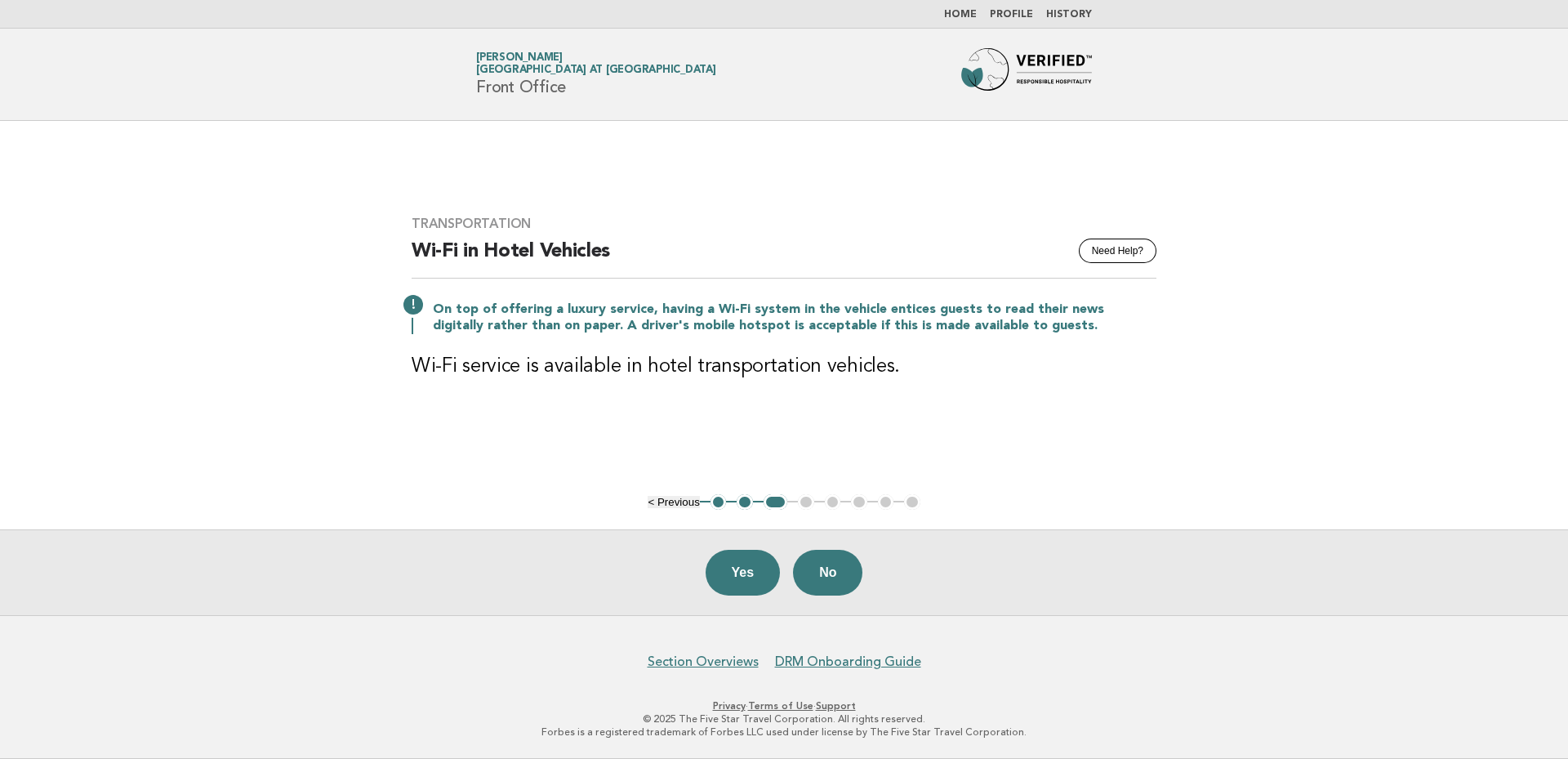 click on "Yes" at bounding box center [743, 573] 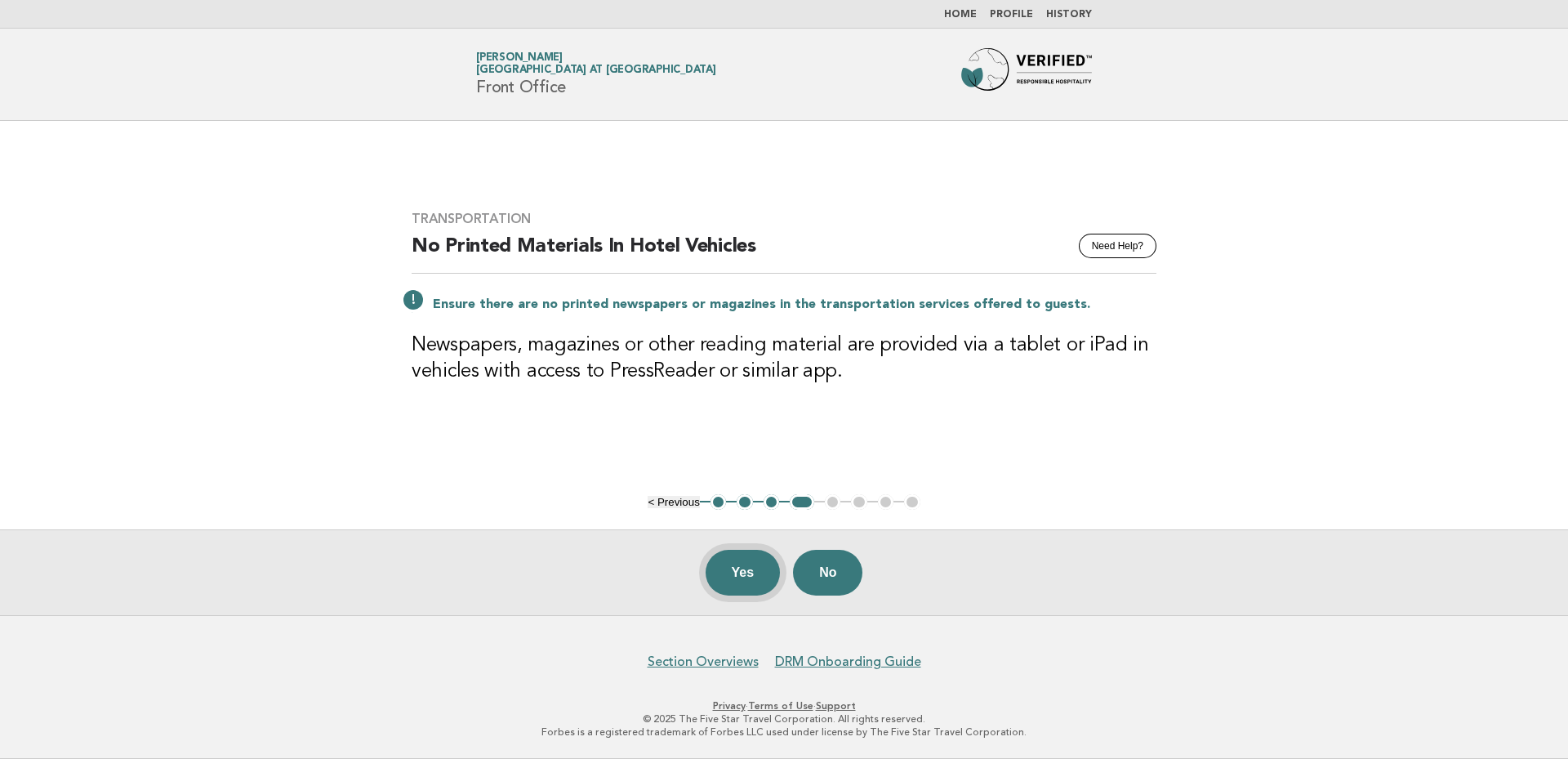 click on "Yes" at bounding box center (743, 573) 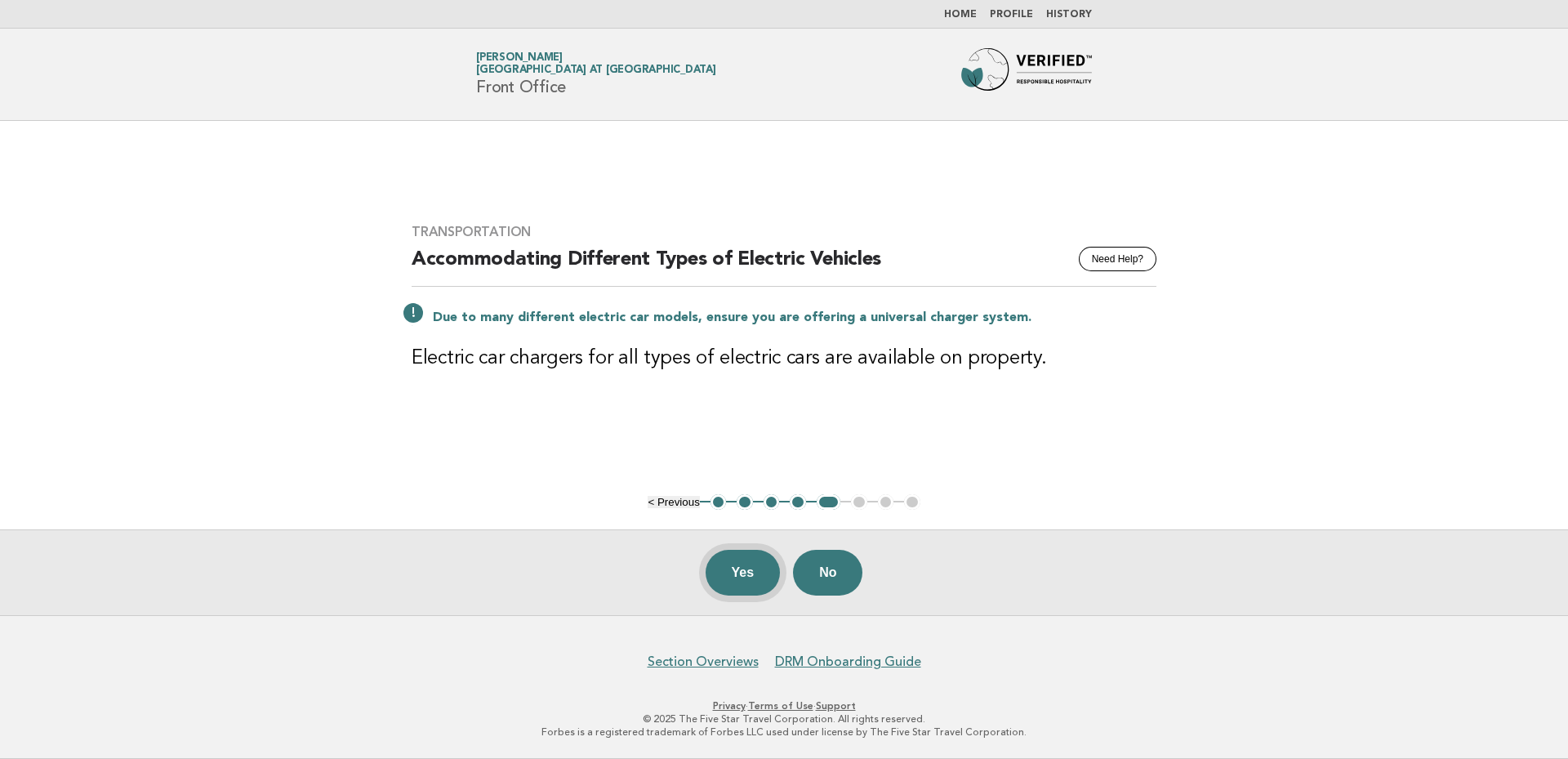 click on "Yes" at bounding box center (743, 573) 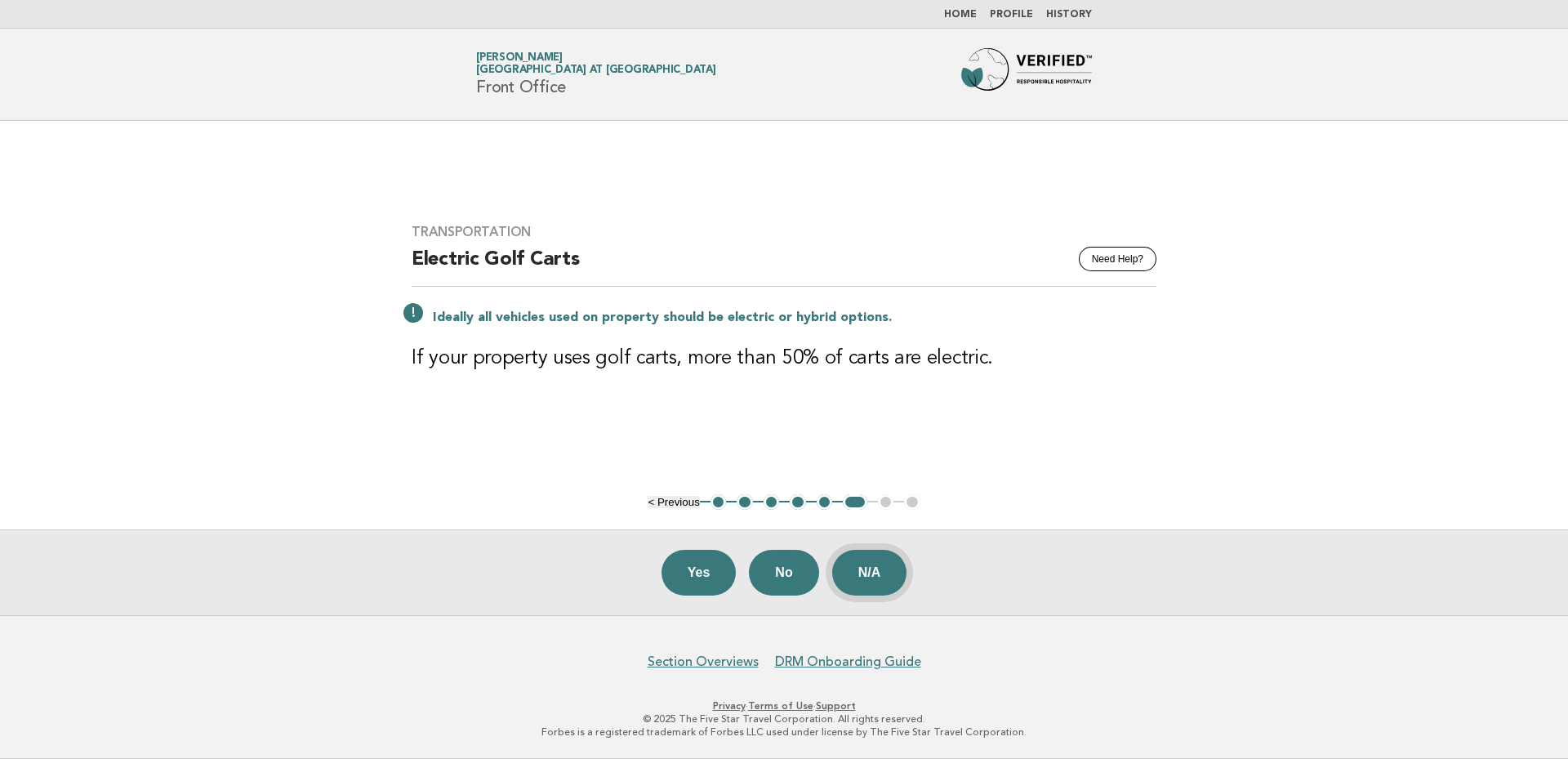 click on "N/A" at bounding box center [870, 573] 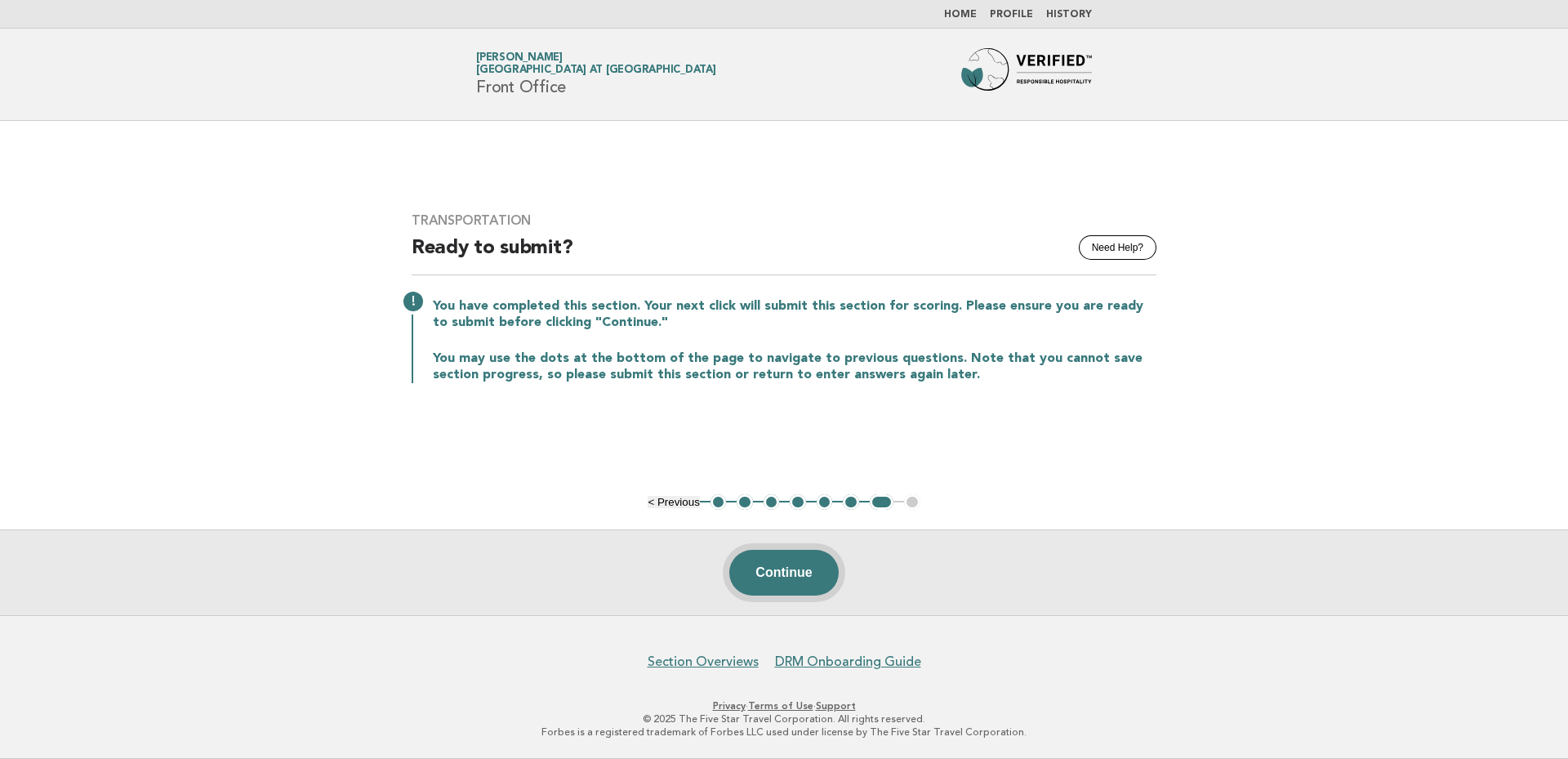 click on "Continue" at bounding box center (783, 573) 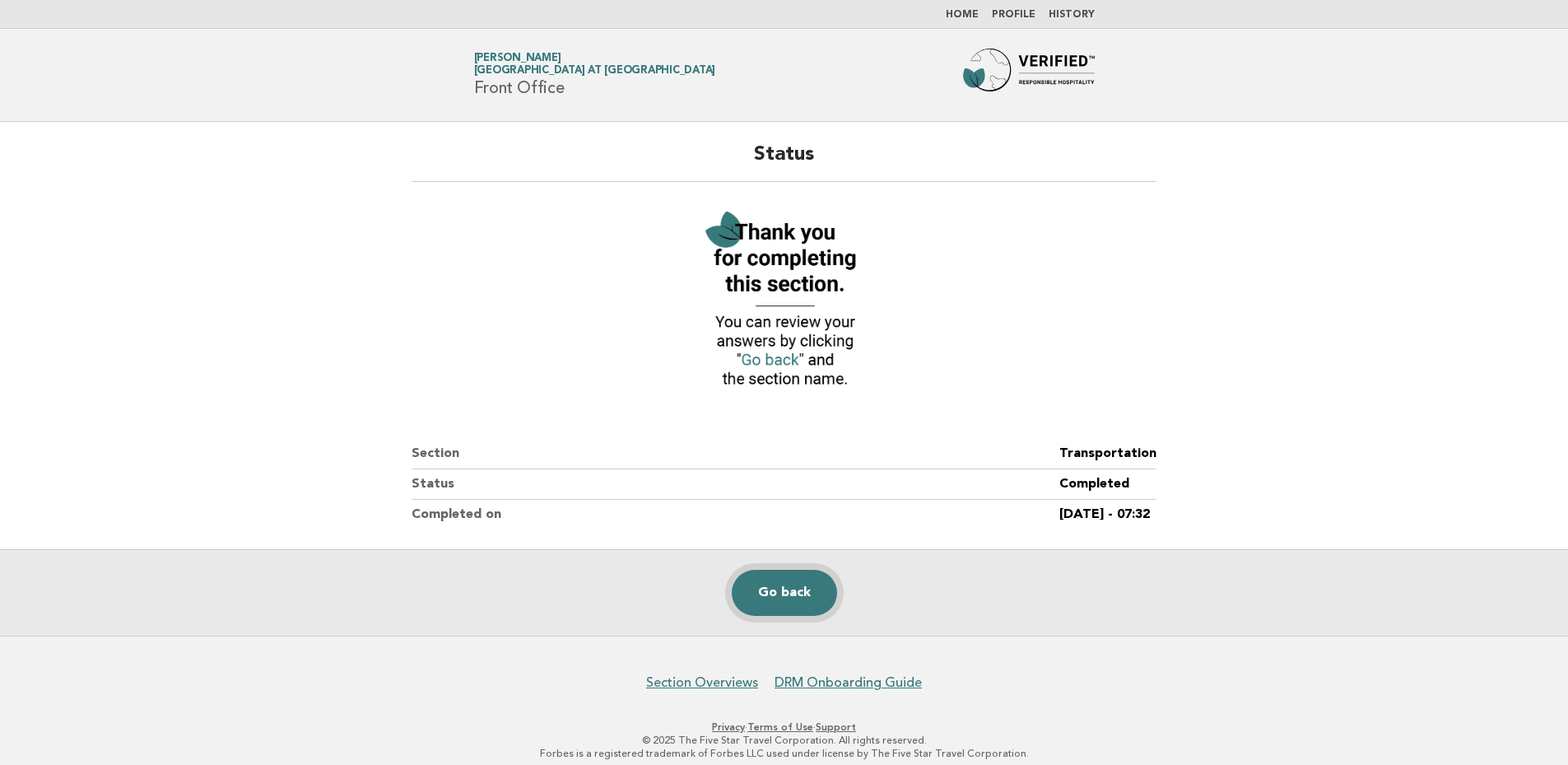 click on "Go back" at bounding box center [784, 593] 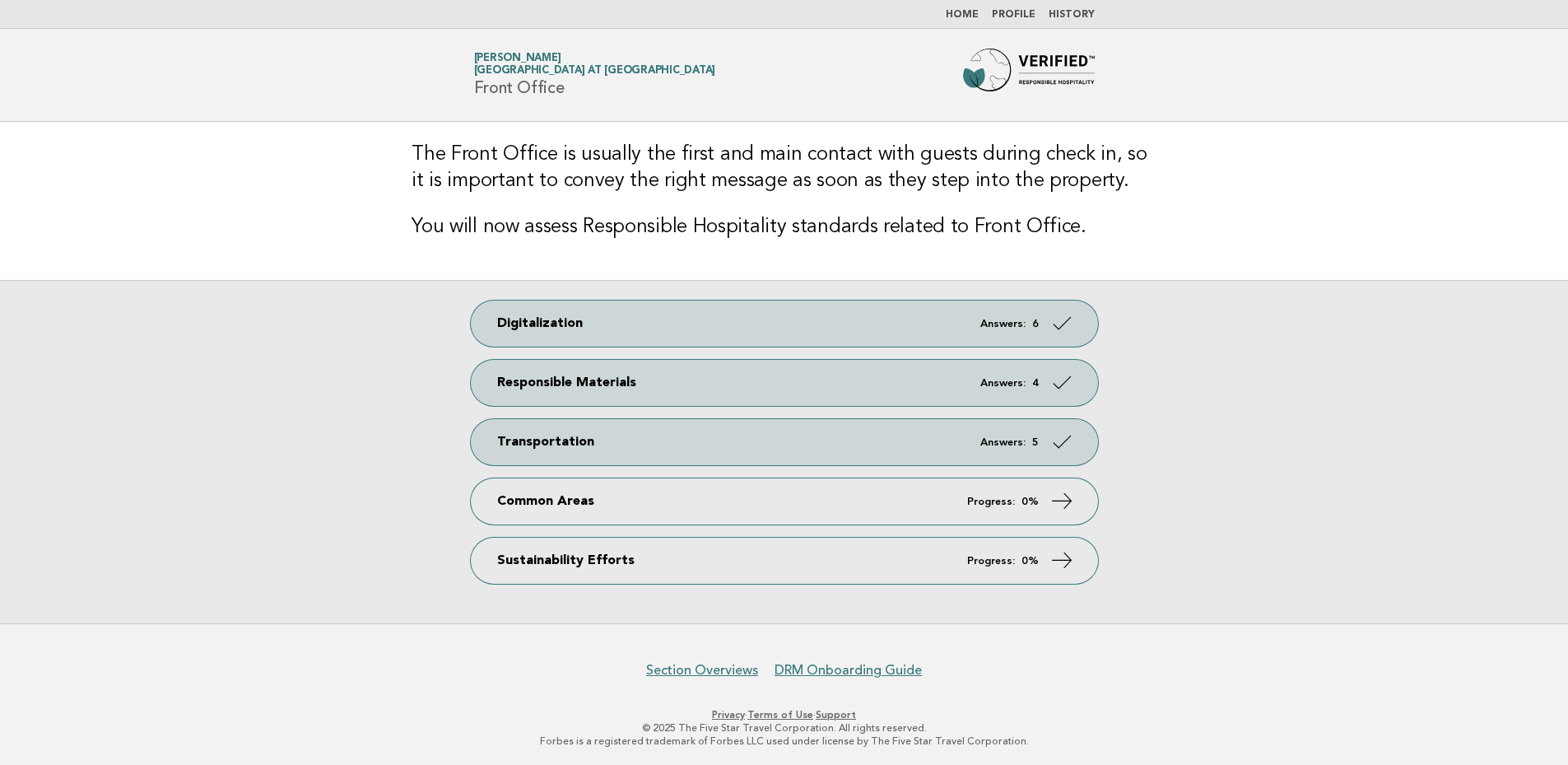 scroll, scrollTop: 0, scrollLeft: 0, axis: both 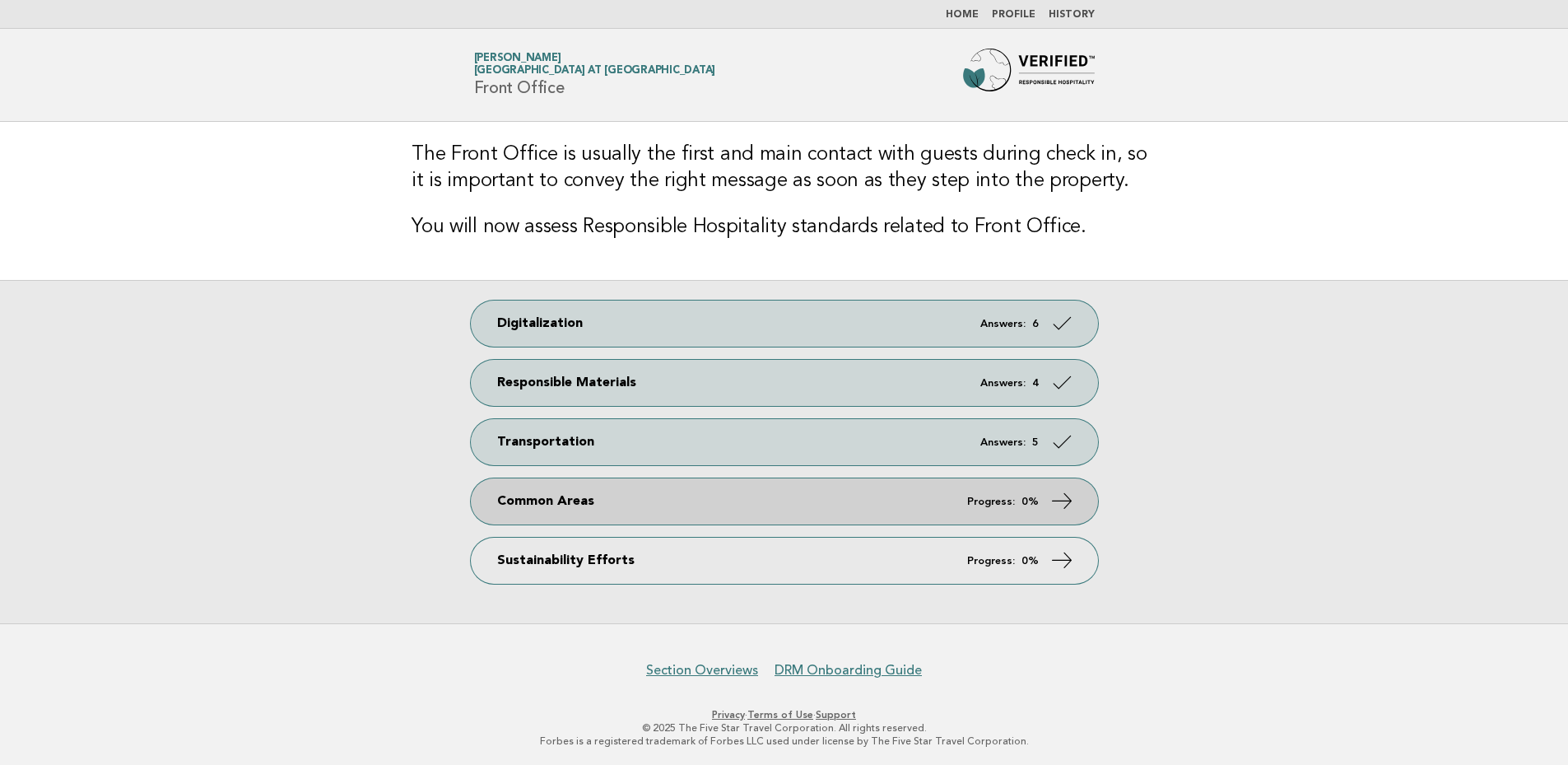 click on "Common Areas
Progress:
0%" at bounding box center [784, 501] 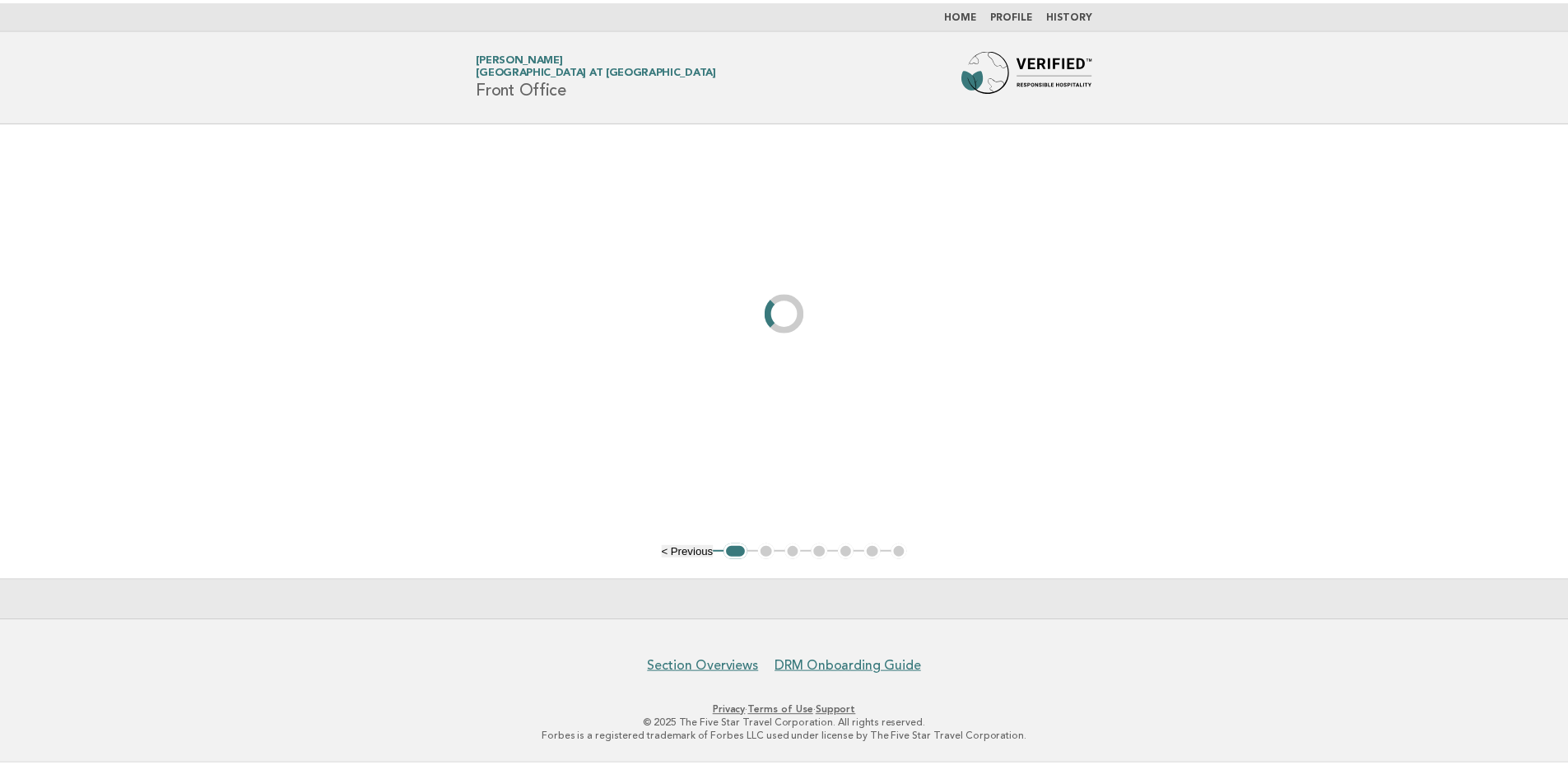 scroll, scrollTop: 0, scrollLeft: 0, axis: both 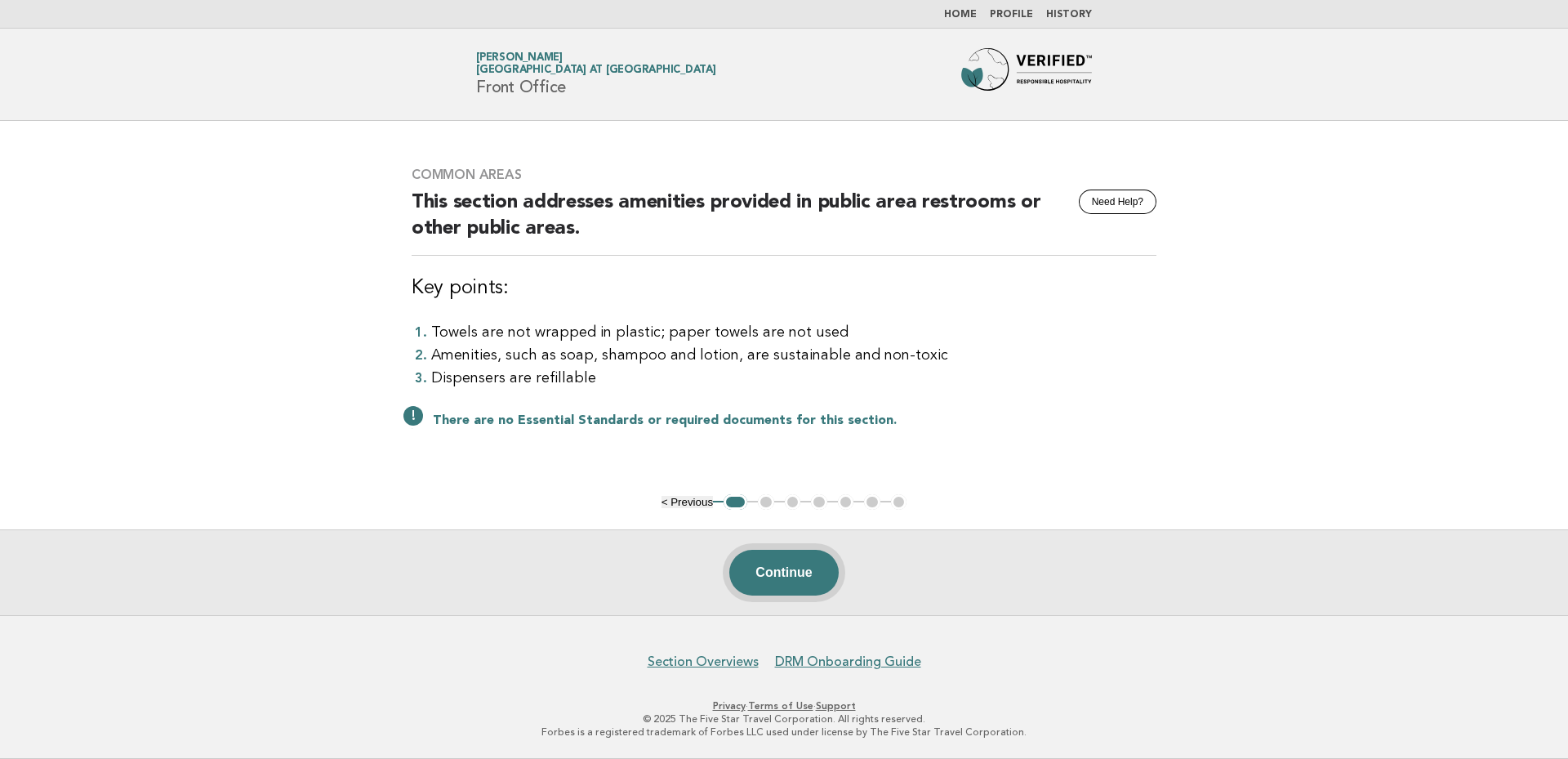 click on "Continue" at bounding box center [783, 573] 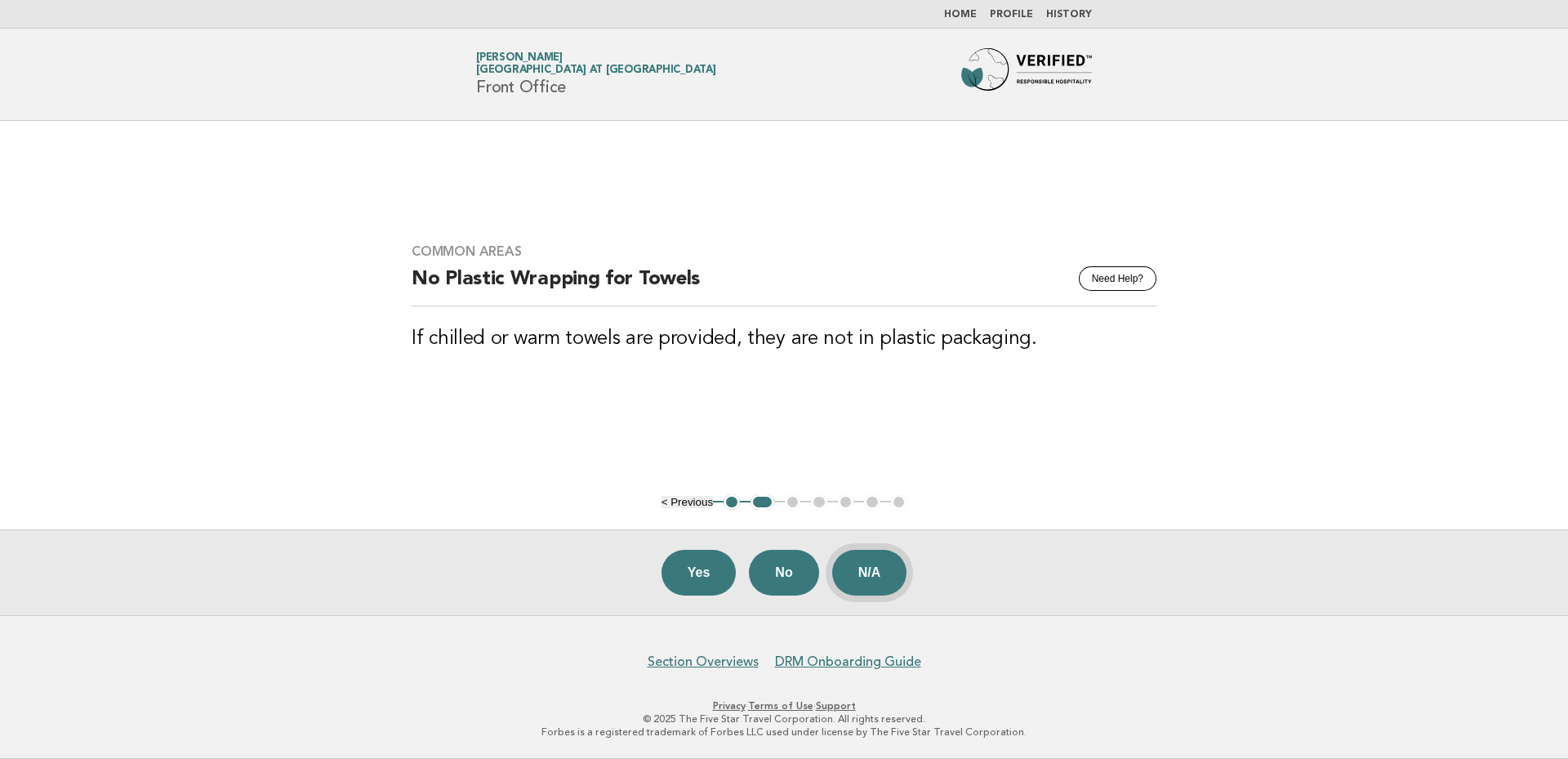 click on "N/A" at bounding box center [870, 573] 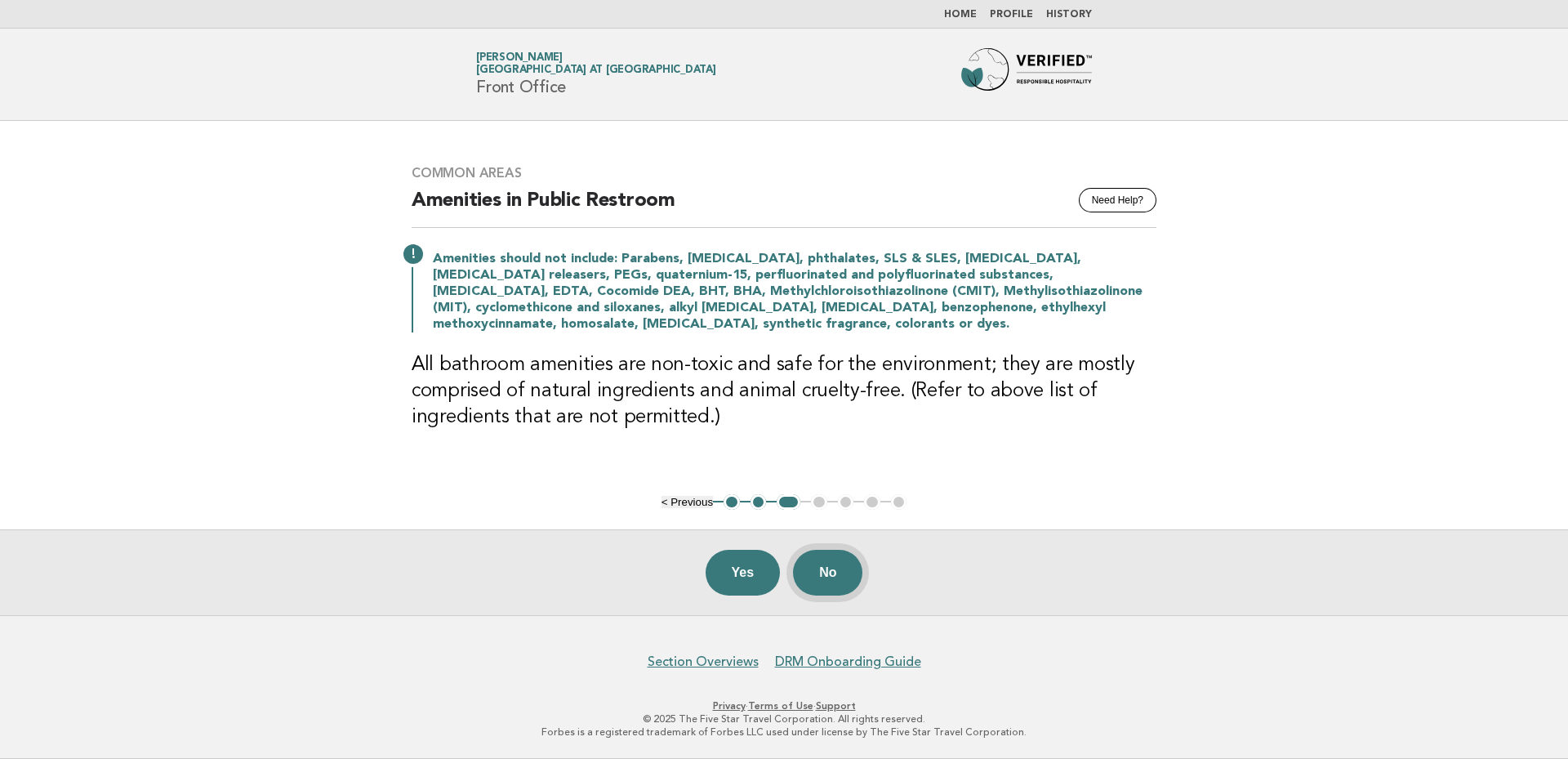 click on "No" at bounding box center [827, 573] 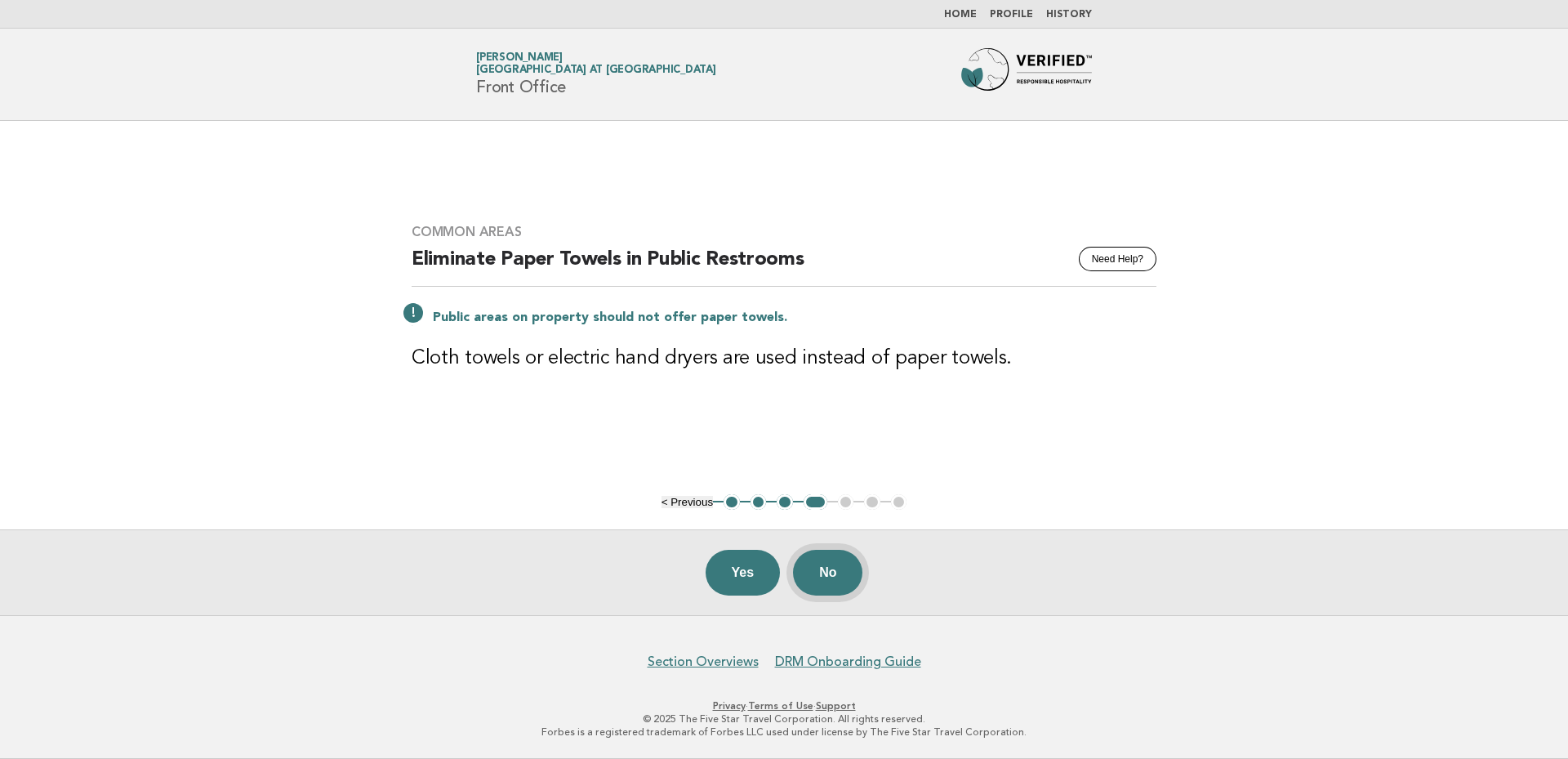 click on "No" at bounding box center [827, 573] 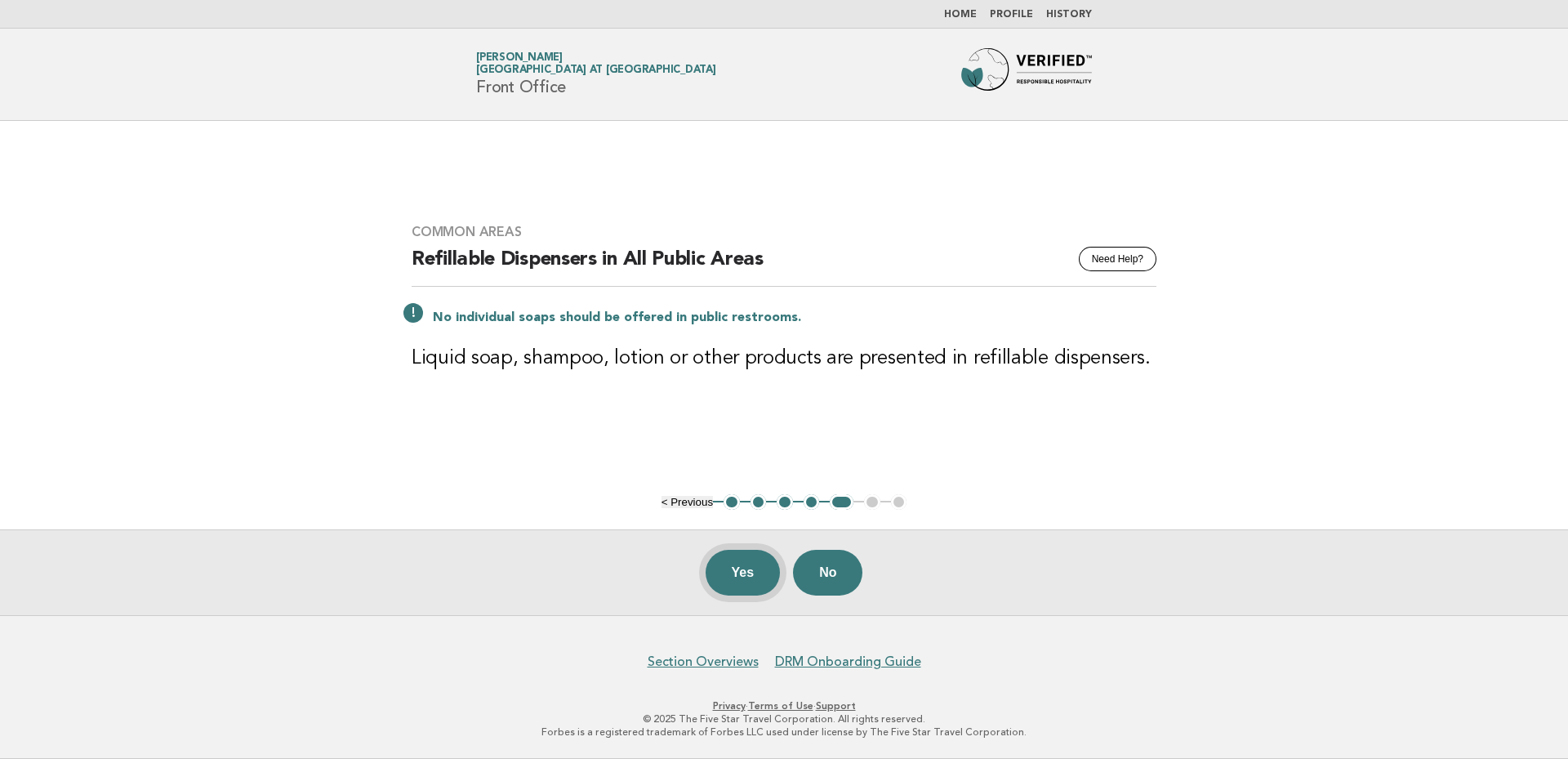 click on "Yes" at bounding box center (743, 573) 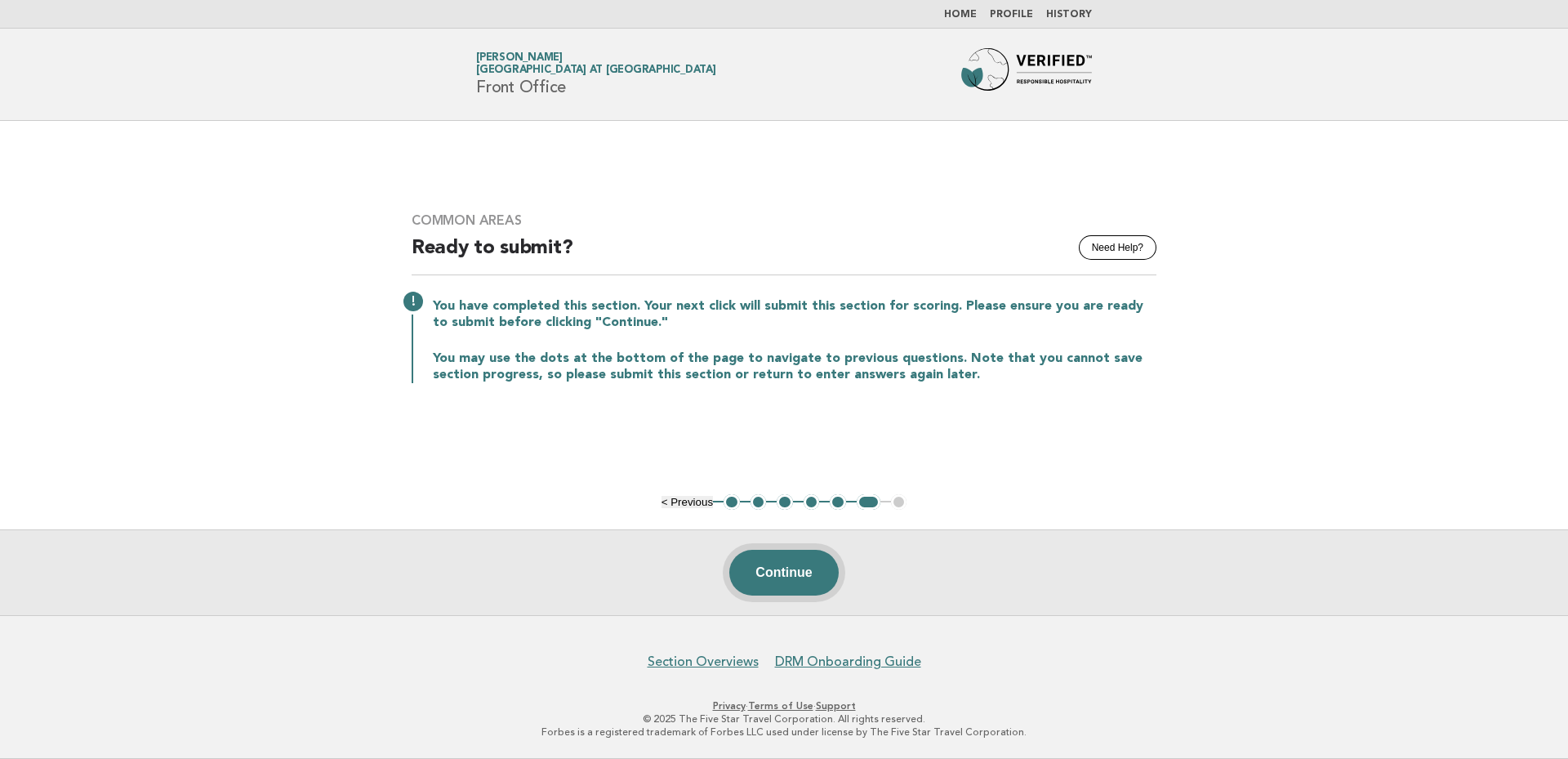 click on "Continue" at bounding box center (783, 573) 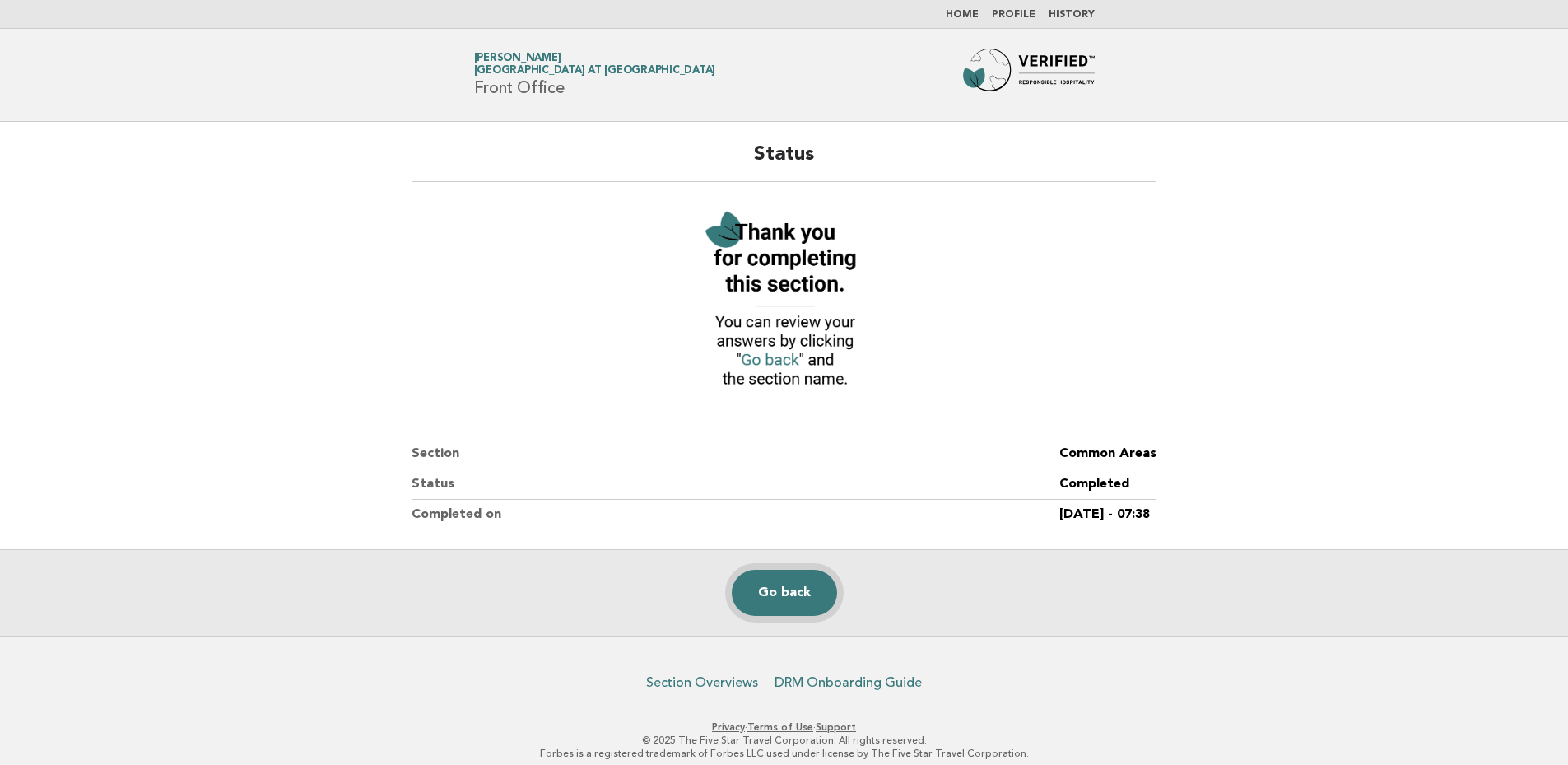 click on "Go back" at bounding box center [784, 593] 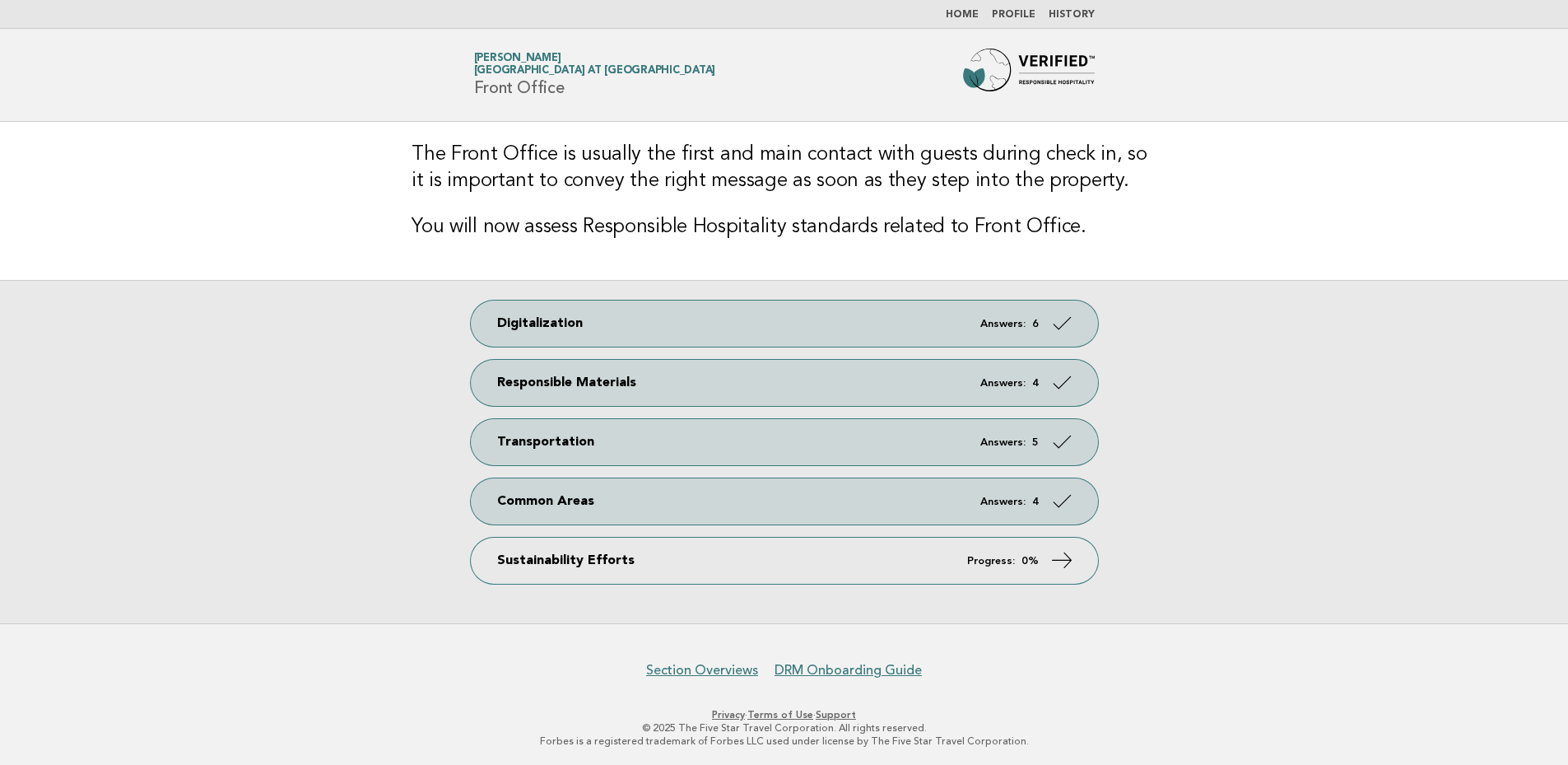 scroll, scrollTop: 0, scrollLeft: 0, axis: both 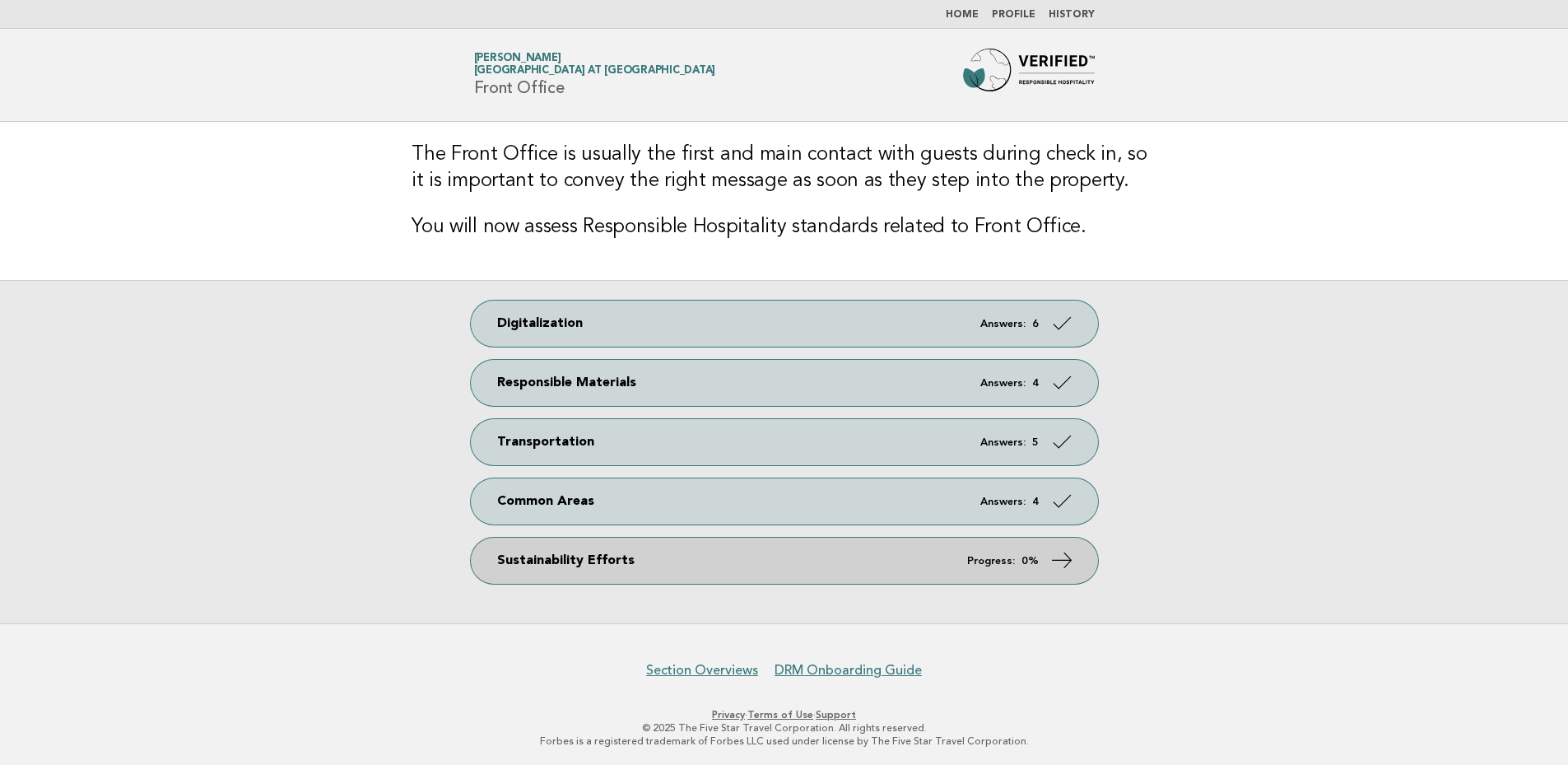 click on "0%" at bounding box center (1030, 561) 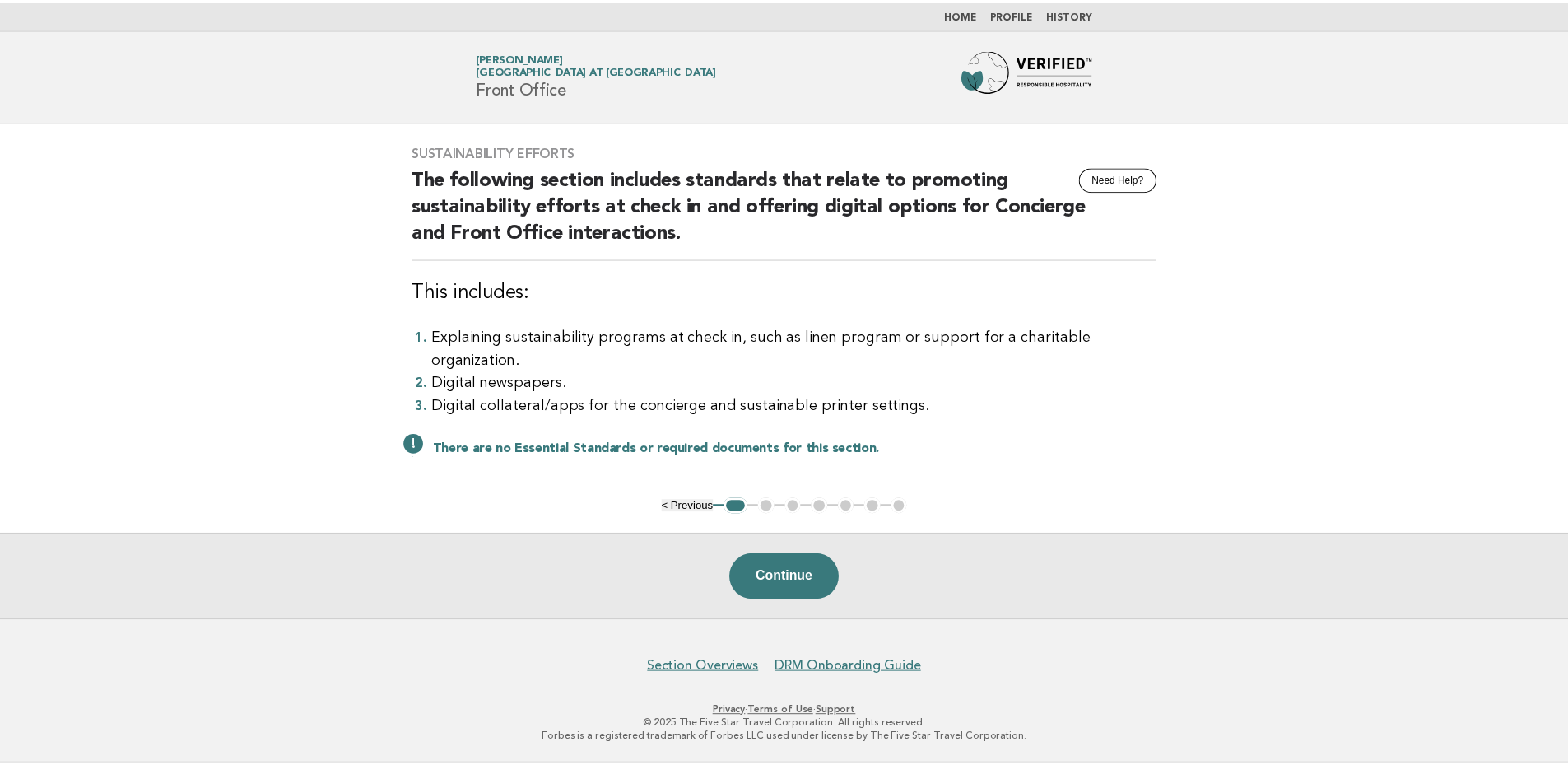 scroll, scrollTop: 0, scrollLeft: 0, axis: both 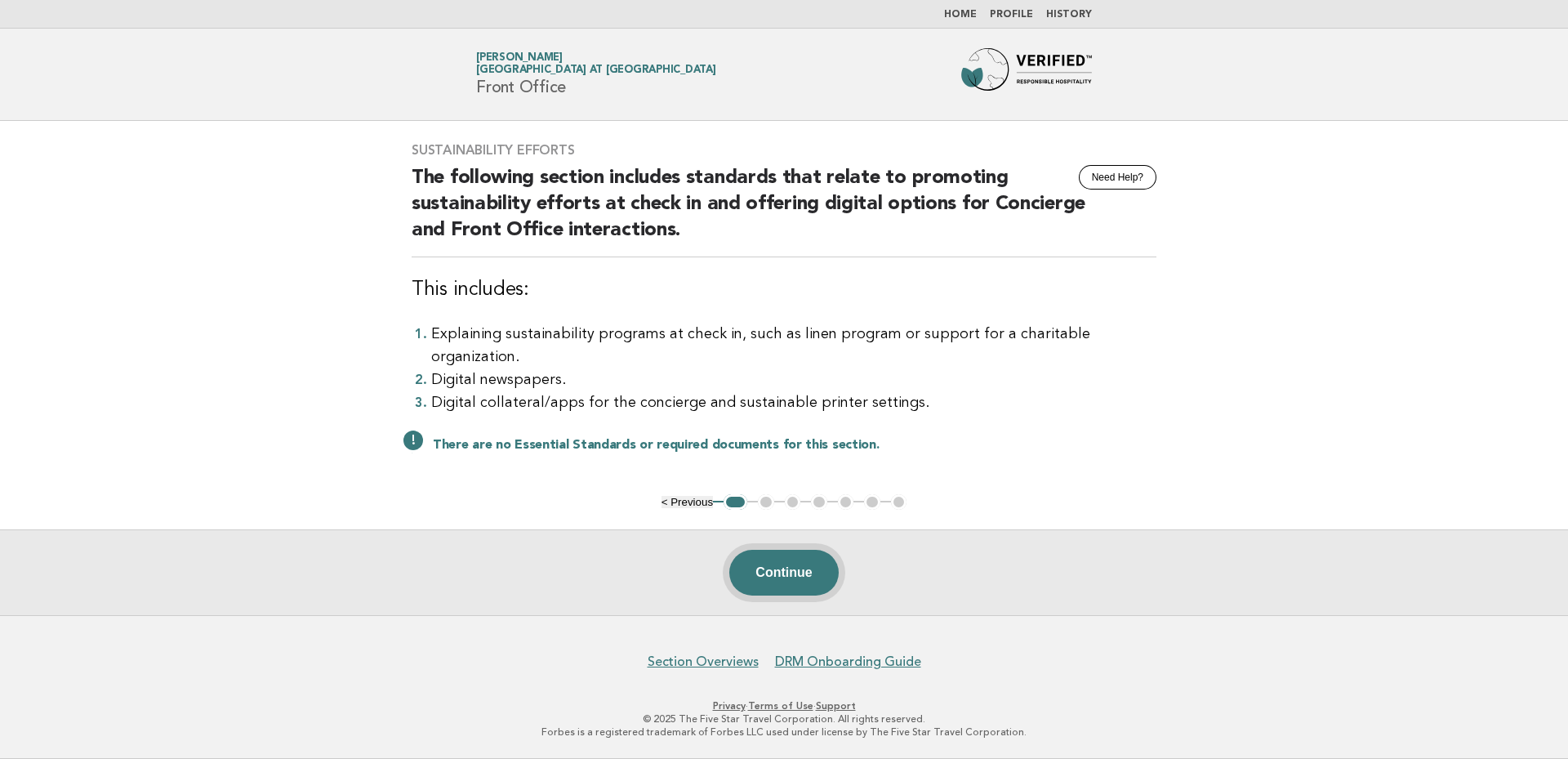 click on "Continue" at bounding box center [783, 573] 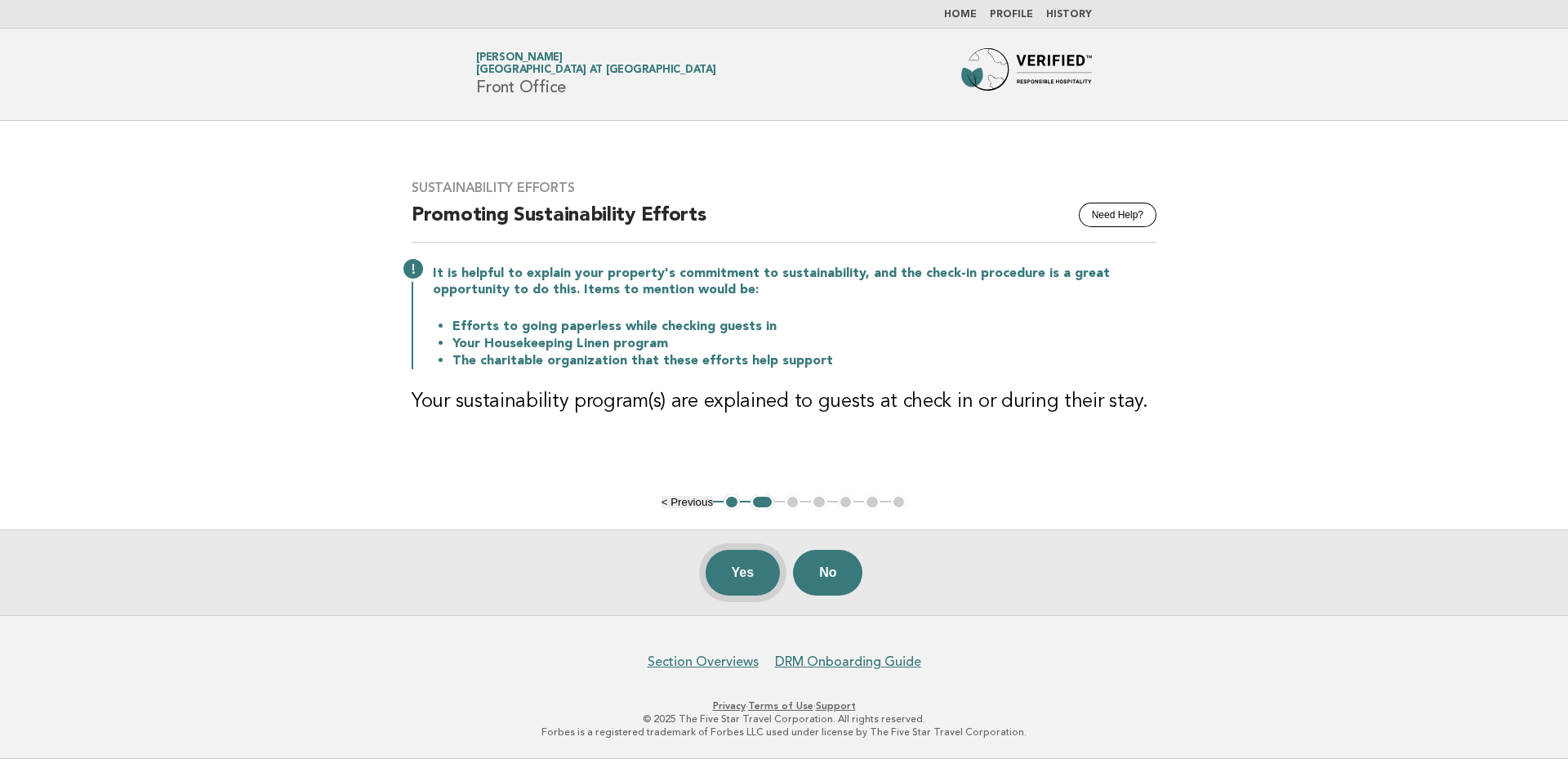 click on "Yes" at bounding box center [743, 573] 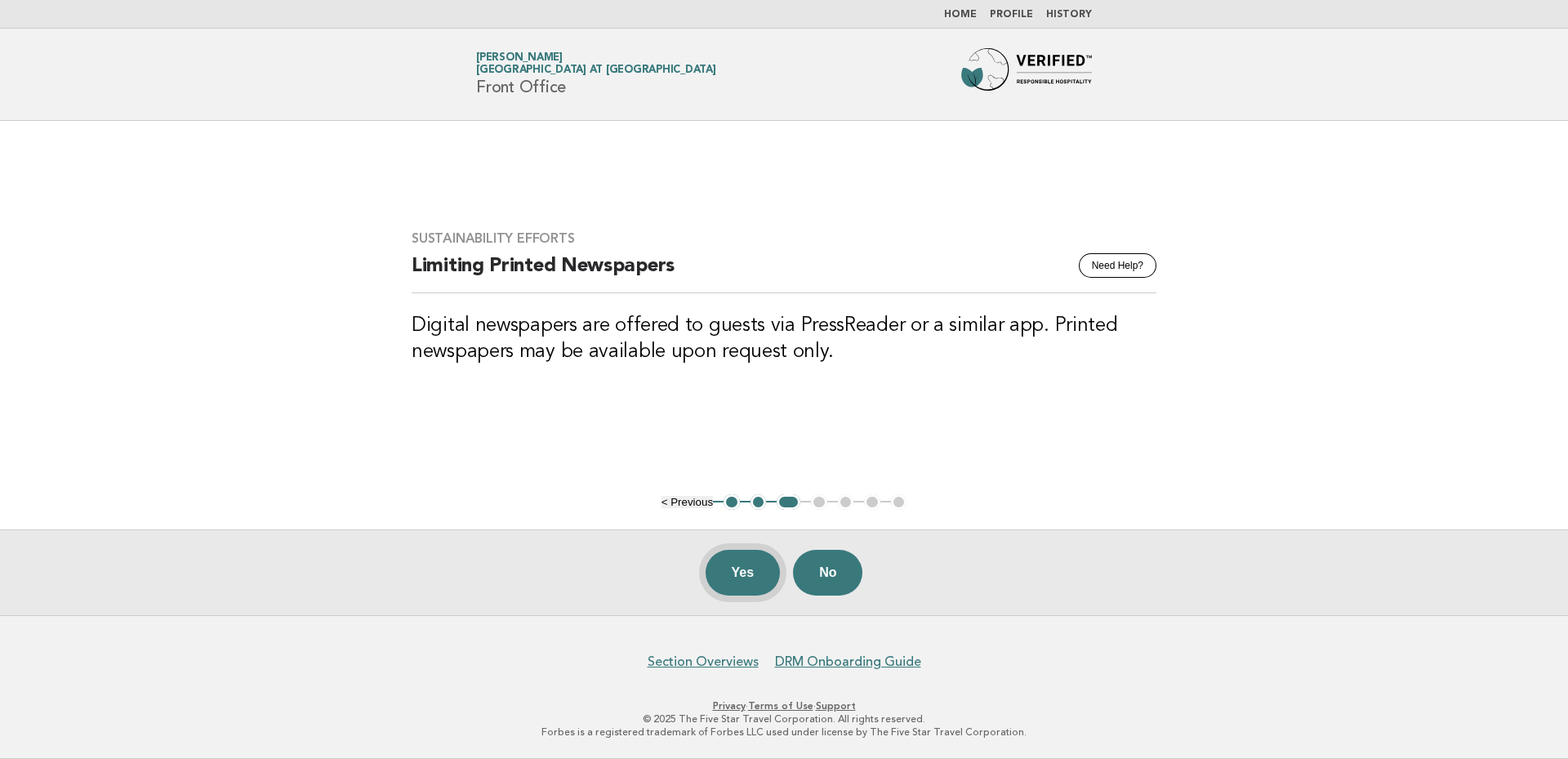 click on "Yes" at bounding box center [743, 573] 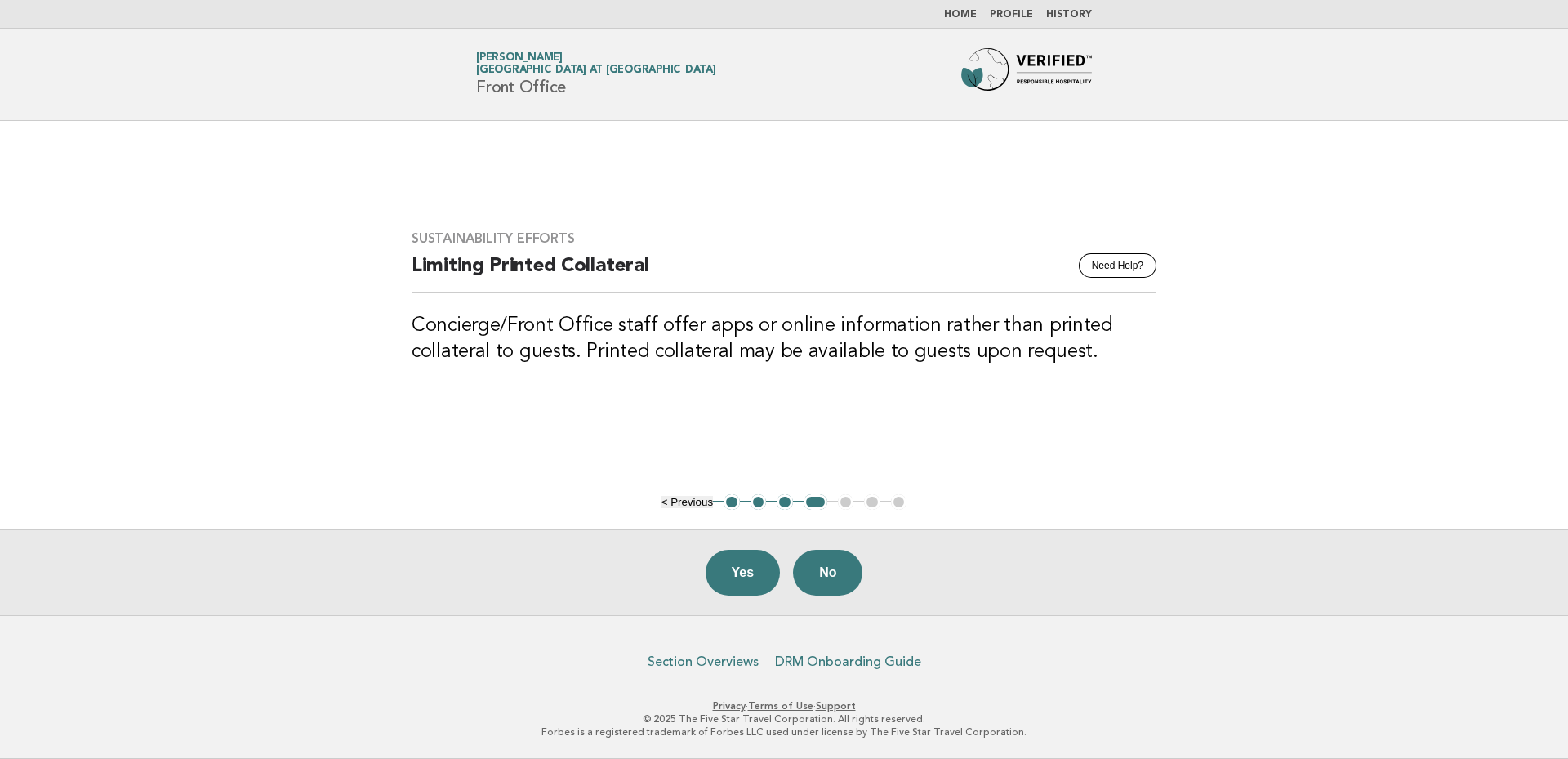 click on "Yes" at bounding box center (743, 573) 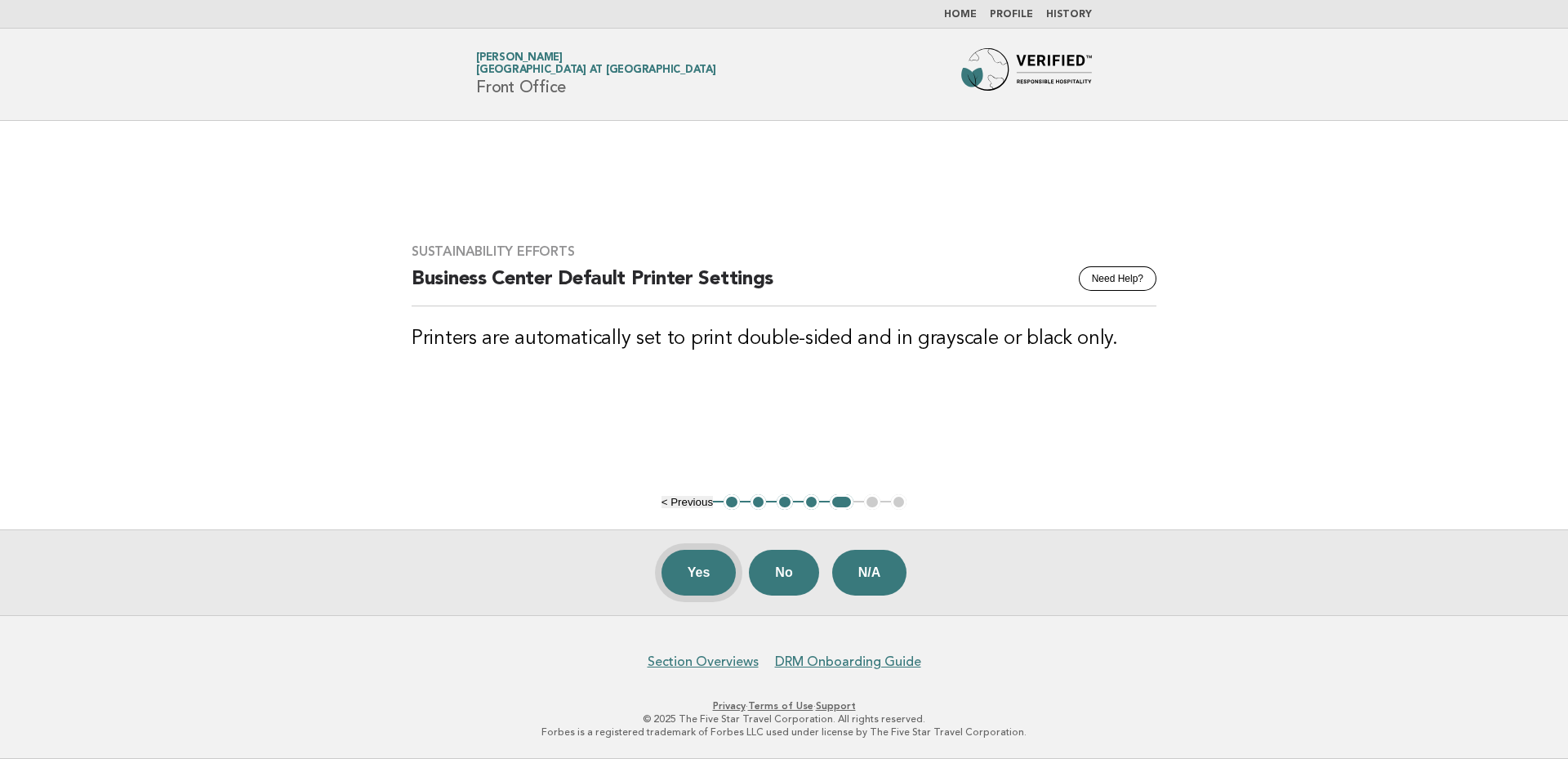 click on "Yes" at bounding box center [699, 573] 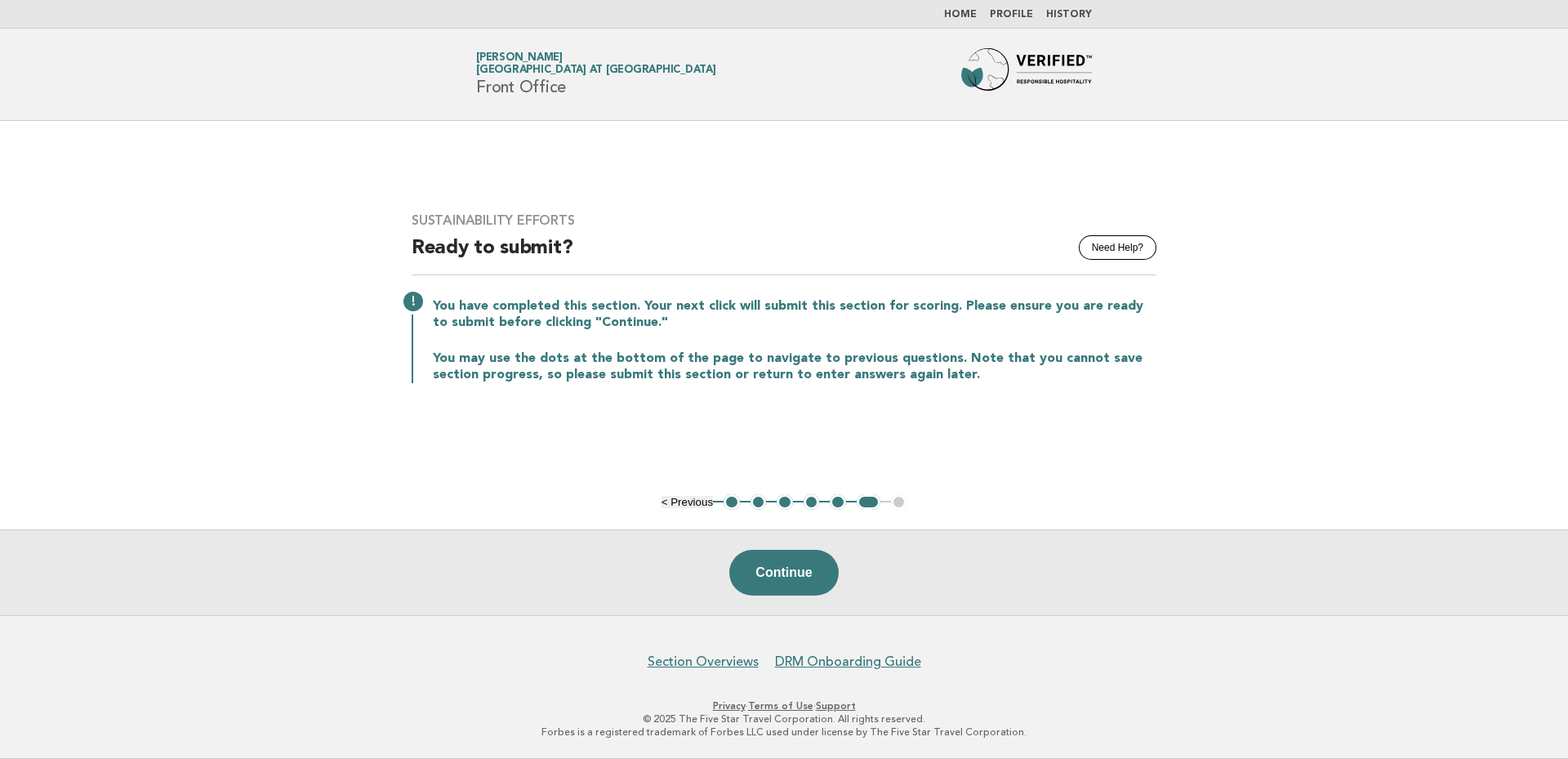 click on "5" at bounding box center [838, 502] 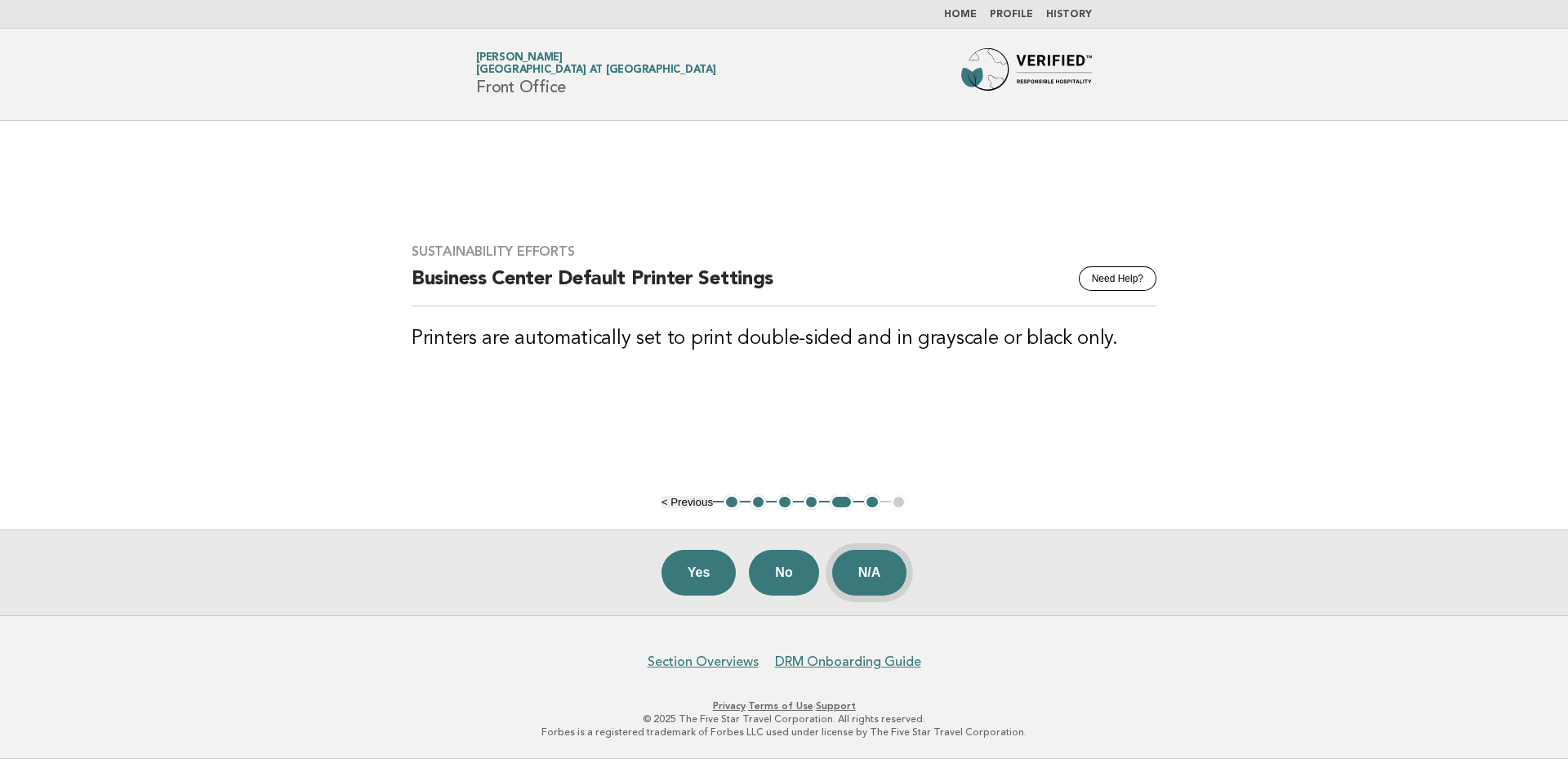 click on "N/A" at bounding box center (870, 573) 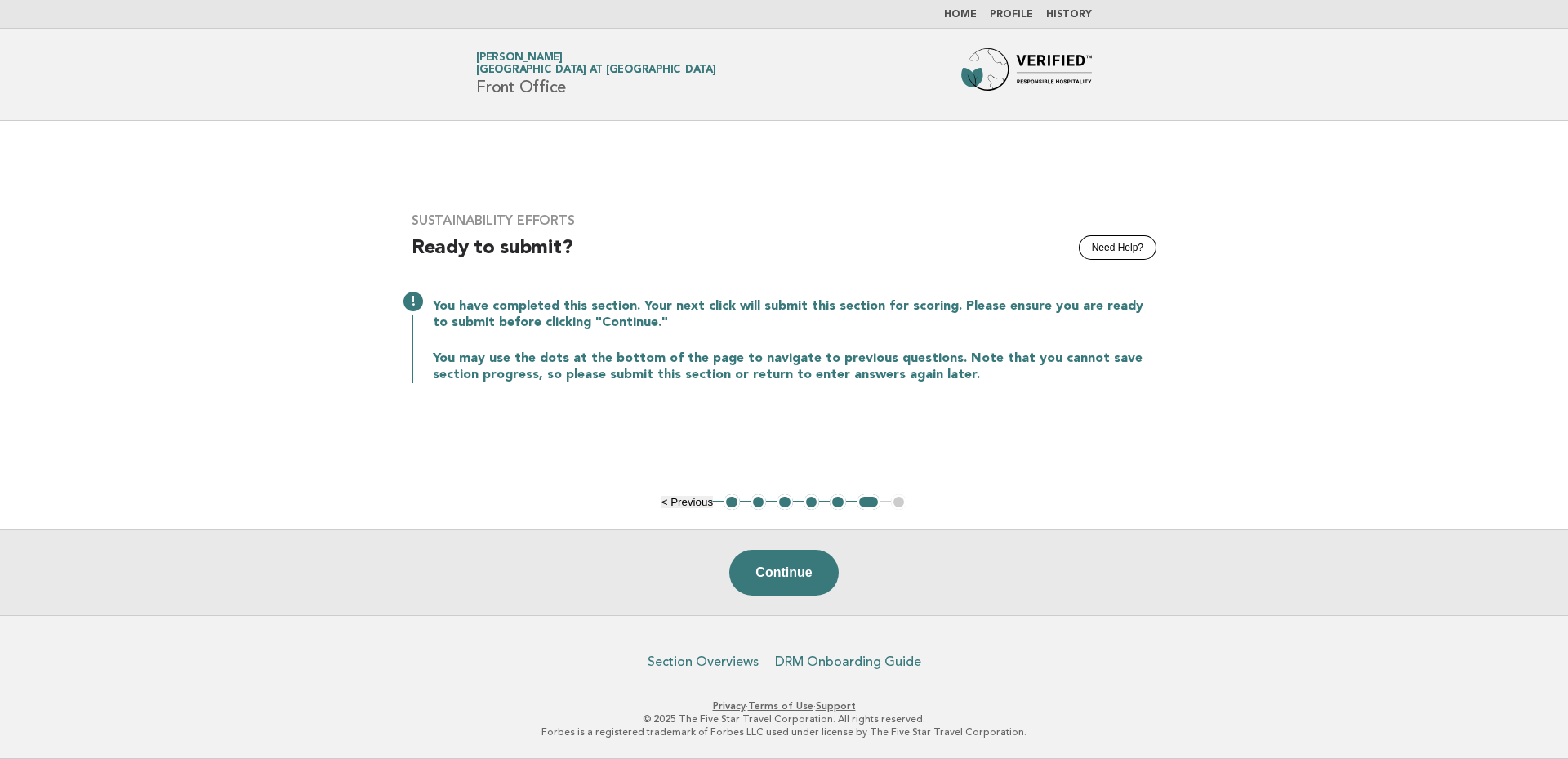 click on "5" at bounding box center [838, 502] 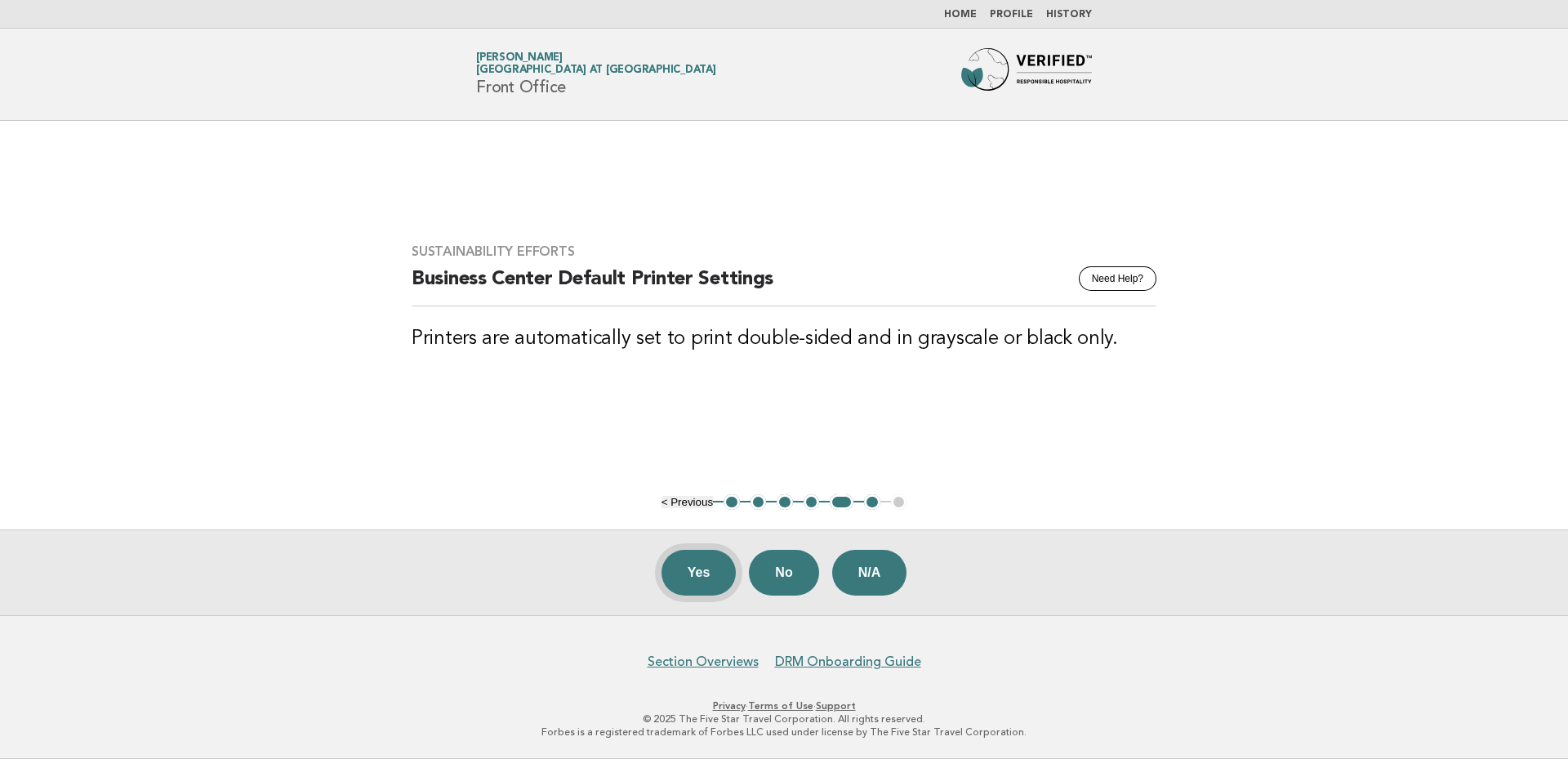 click on "Yes" at bounding box center (699, 573) 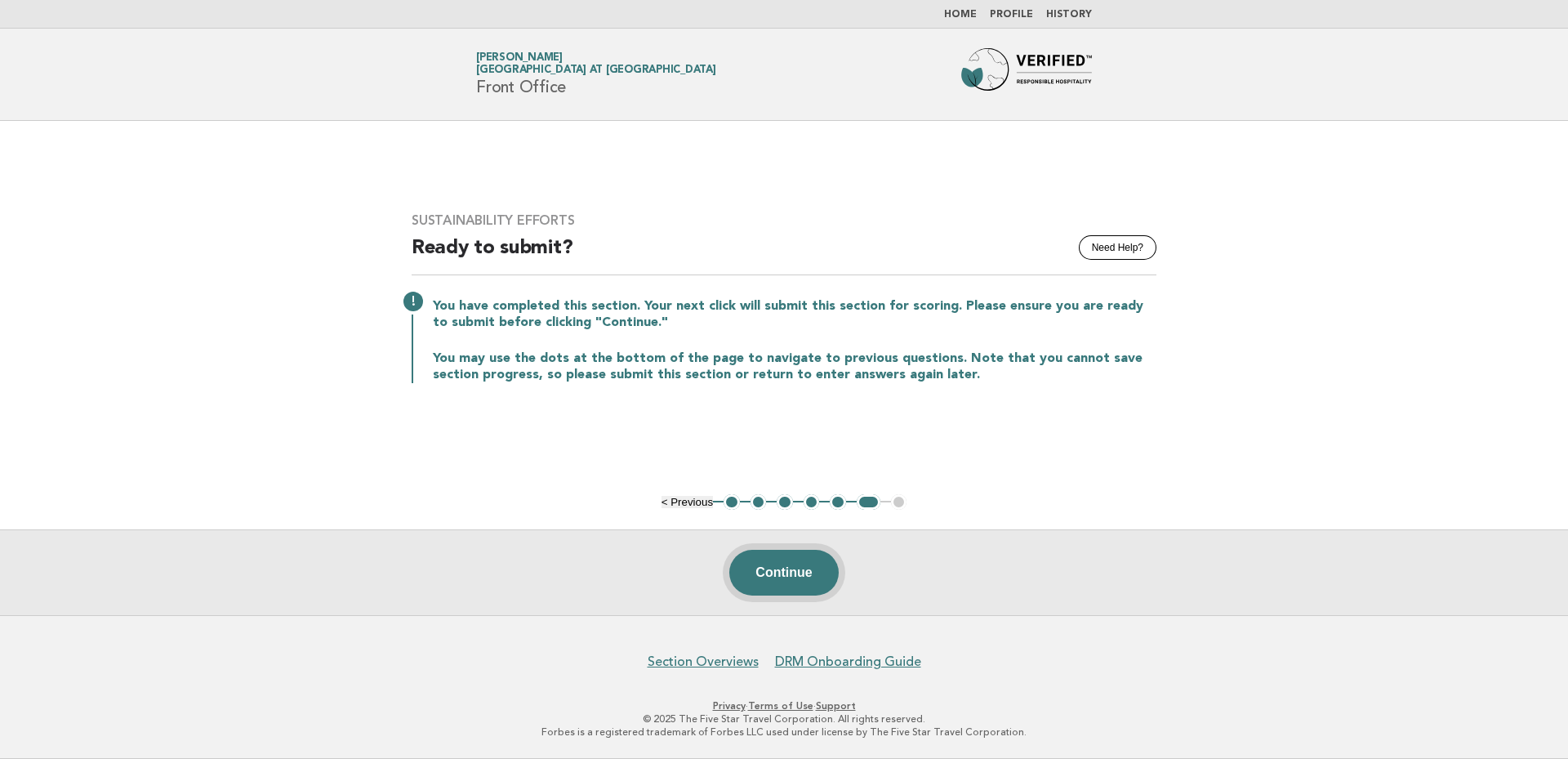 click on "Continue" at bounding box center [783, 573] 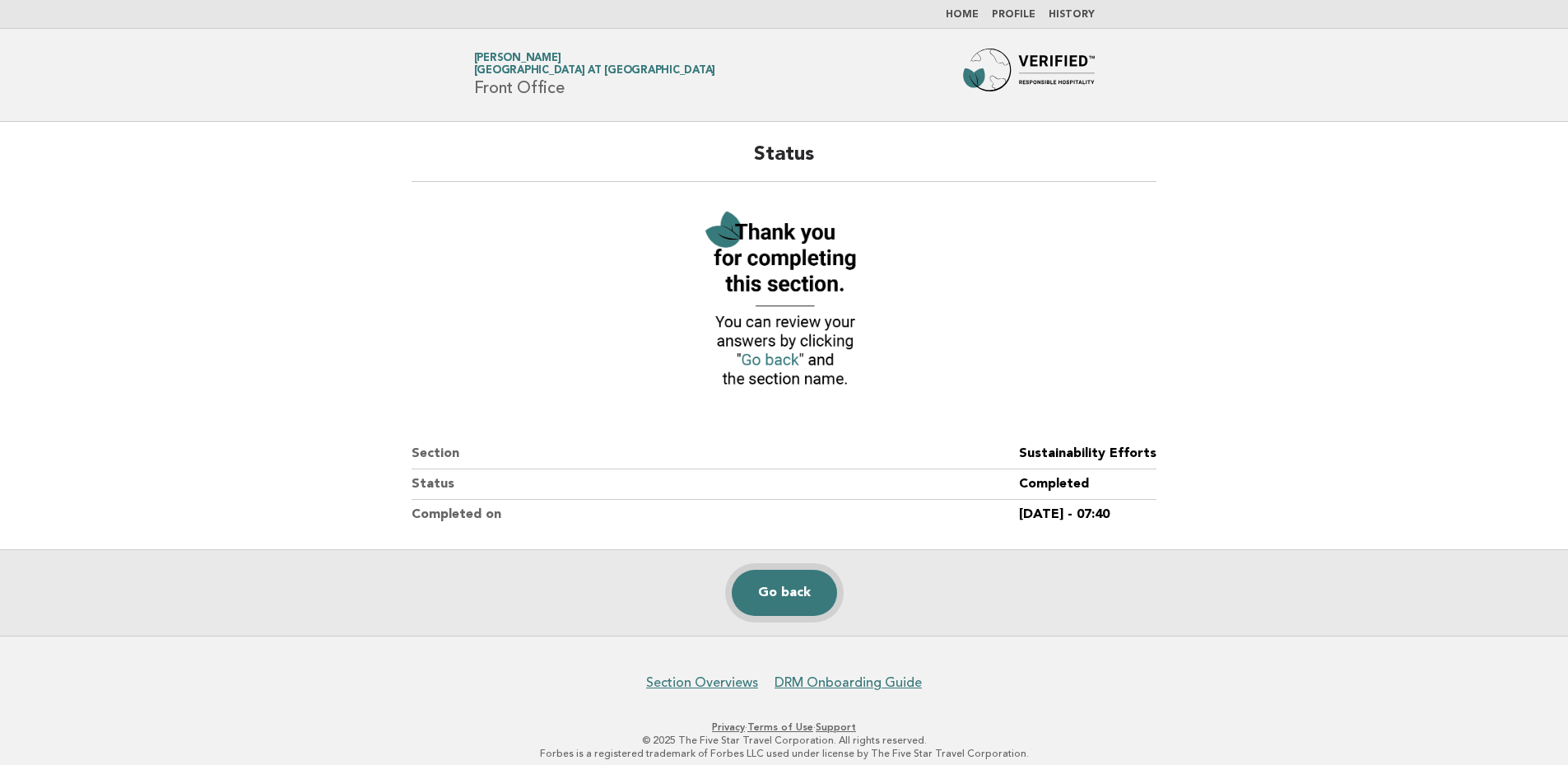 click on "Go back" at bounding box center [784, 593] 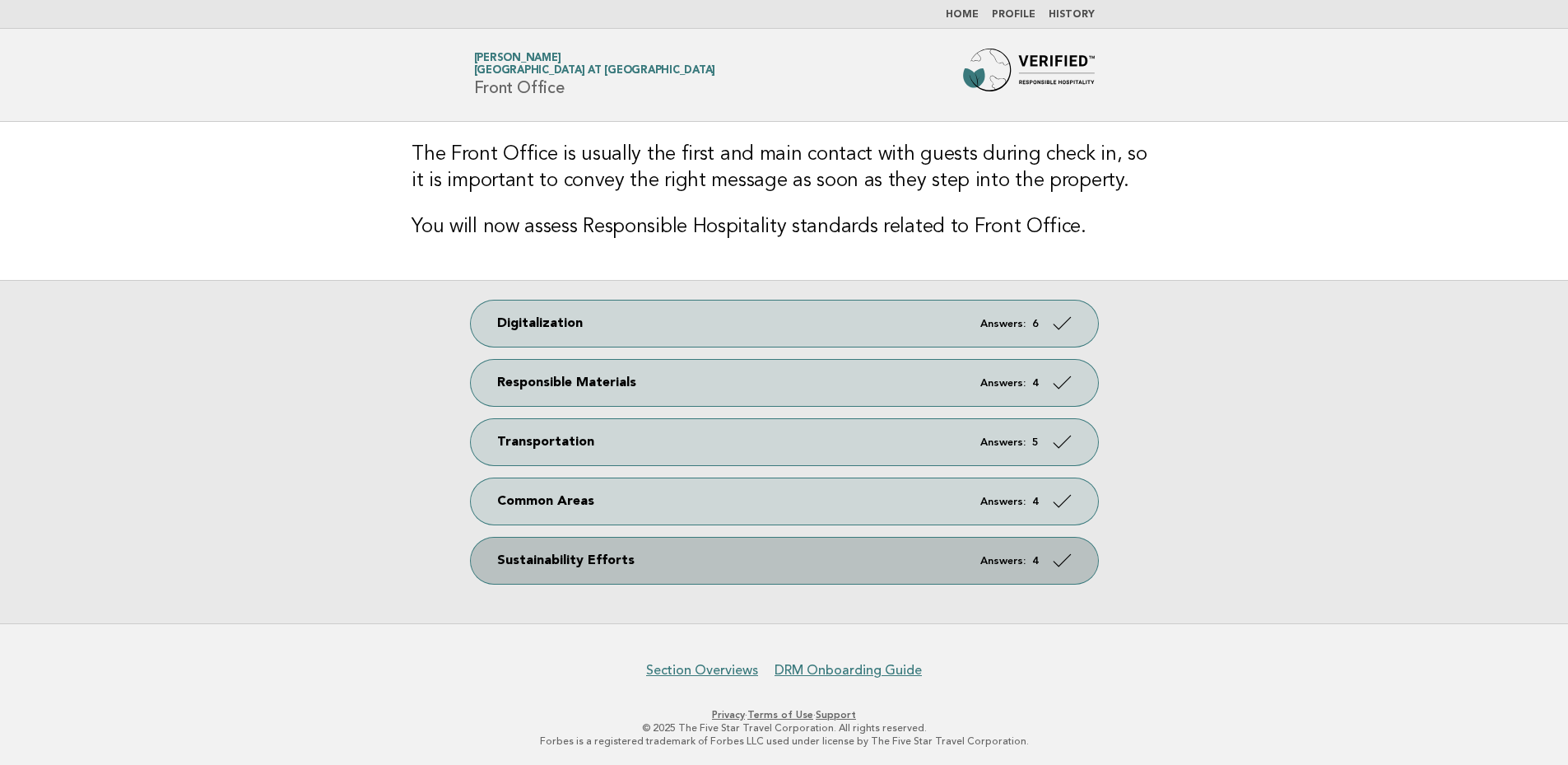 scroll, scrollTop: 0, scrollLeft: 0, axis: both 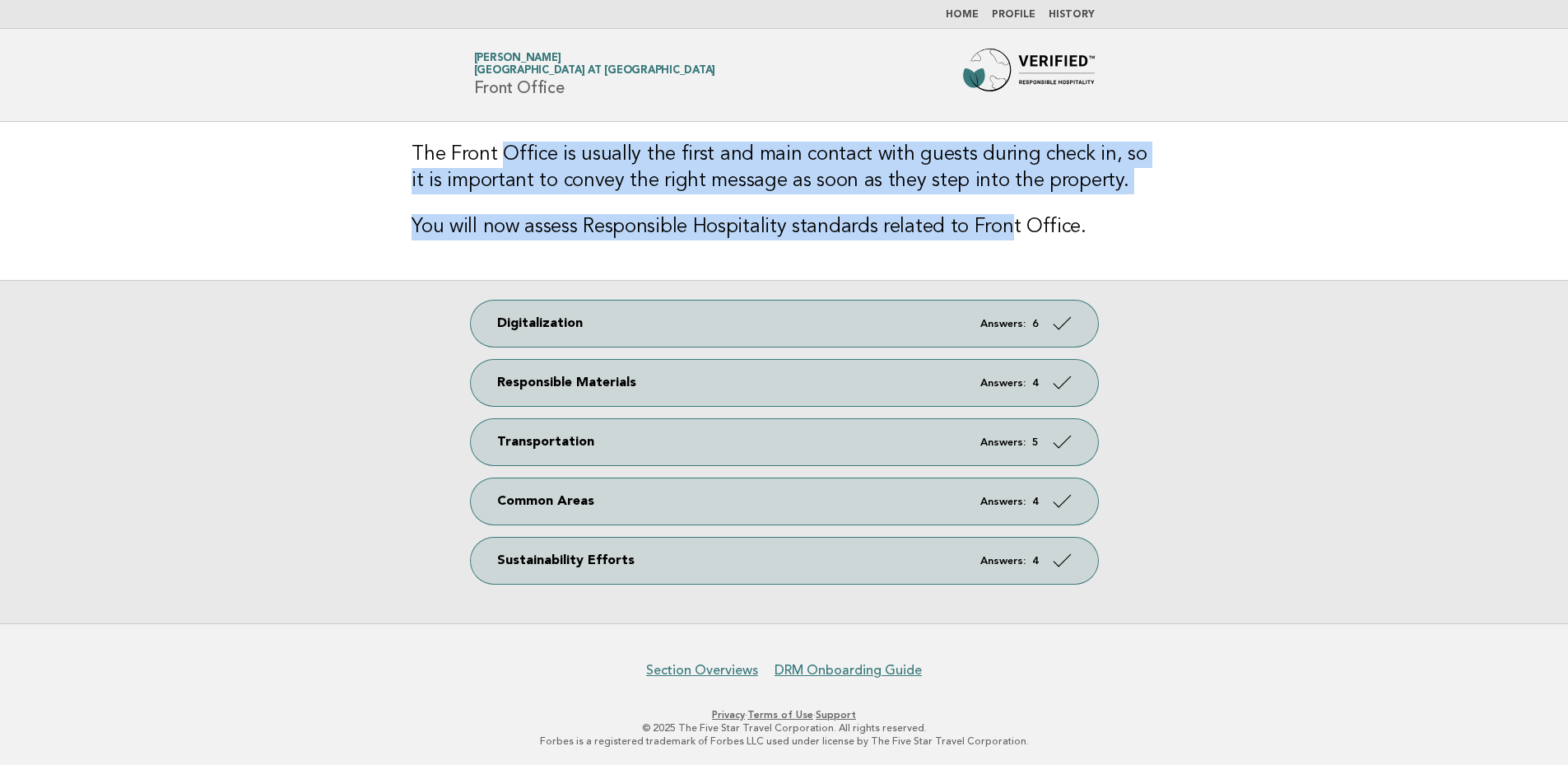 drag, startPoint x: 503, startPoint y: 160, endPoint x: 998, endPoint y: 194, distance: 496.1663 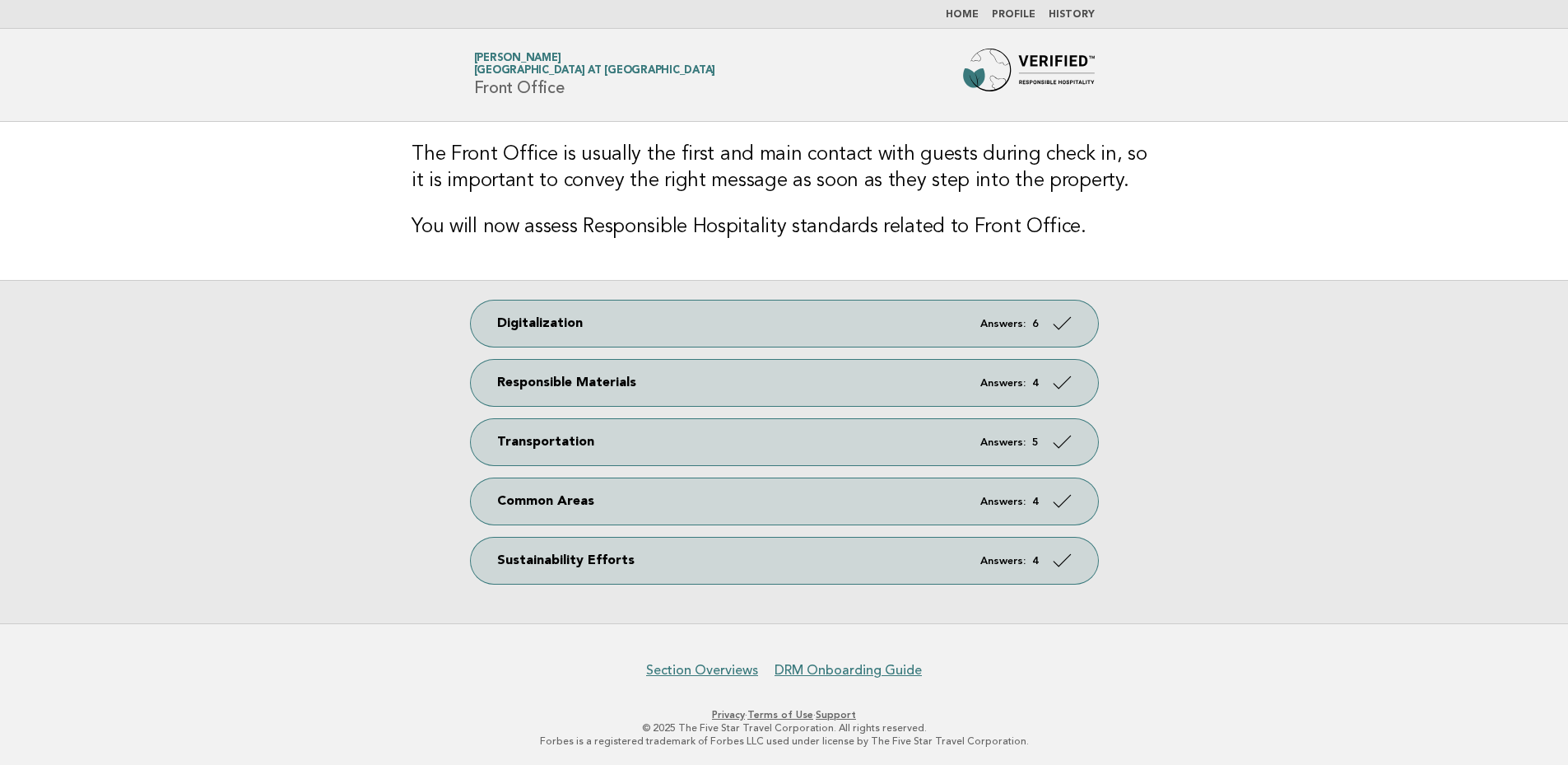 click on "The Front Office is usually the first and main contact with guests during check in, so it is important to convey the right message as soon as they step into the property.
You will now assess Responsible Hospitality standards related to Front Office." at bounding box center [784, 201] 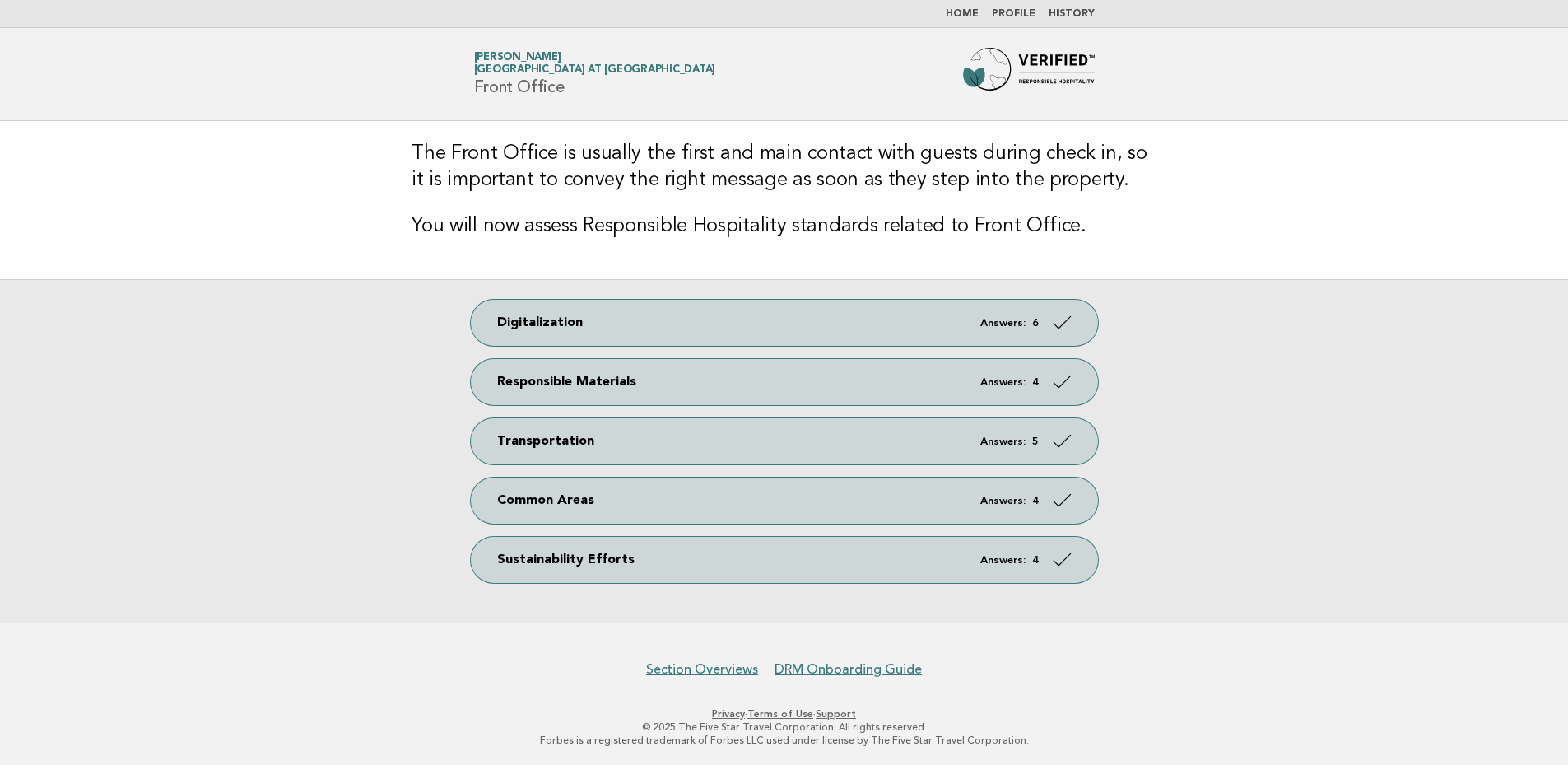 scroll, scrollTop: 0, scrollLeft: 0, axis: both 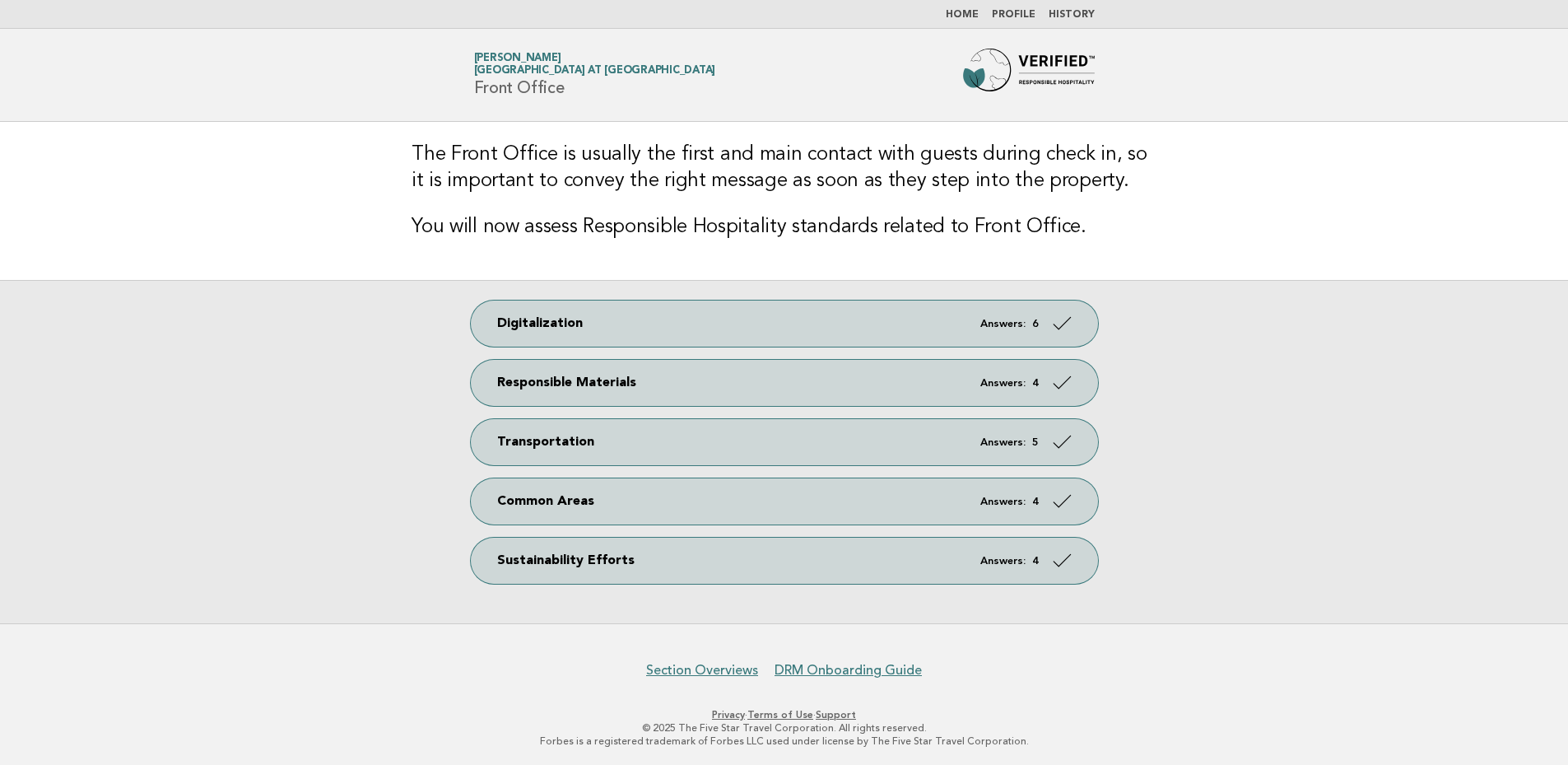 click at bounding box center [1029, 75] 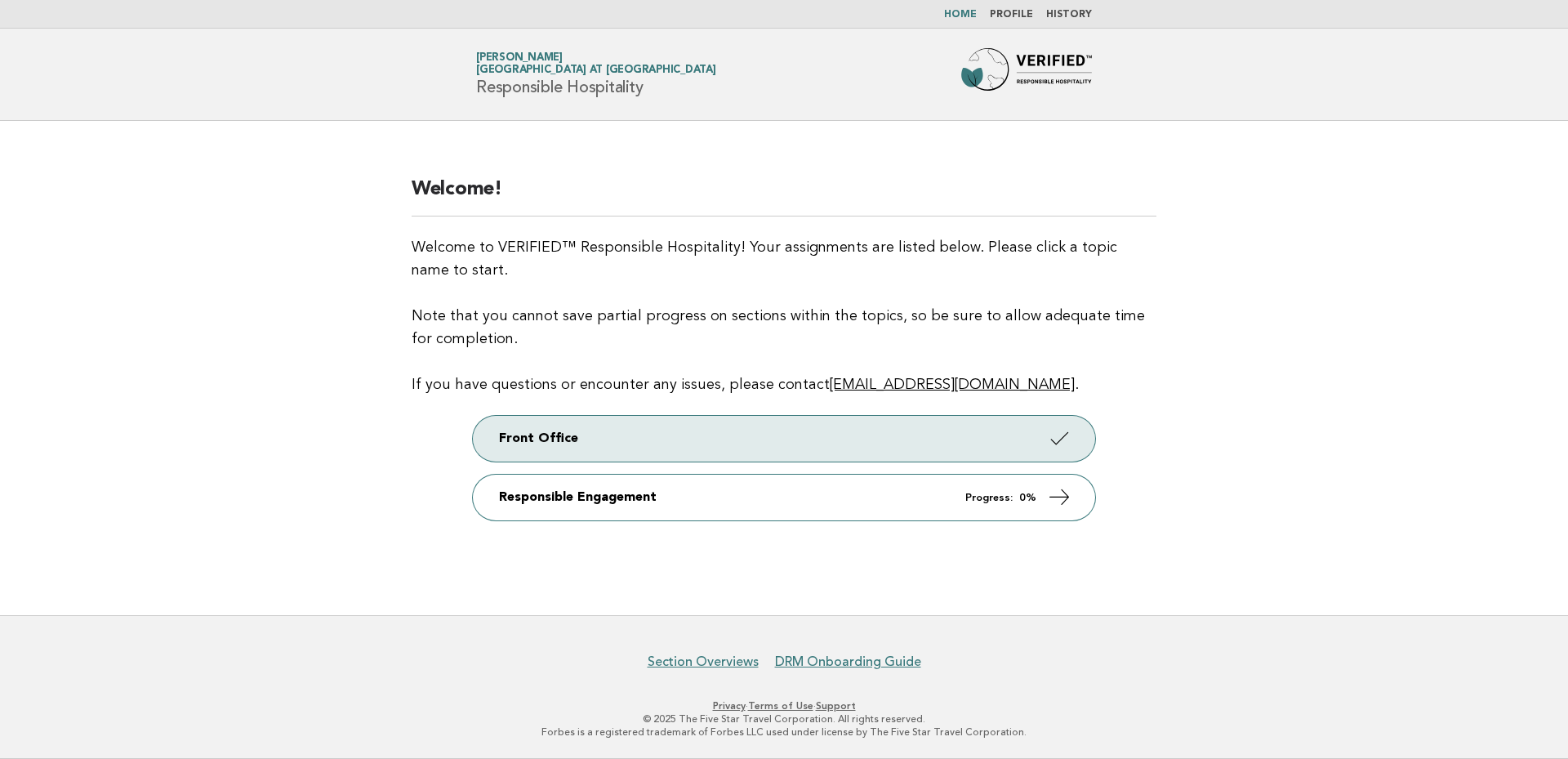 scroll, scrollTop: 0, scrollLeft: 0, axis: both 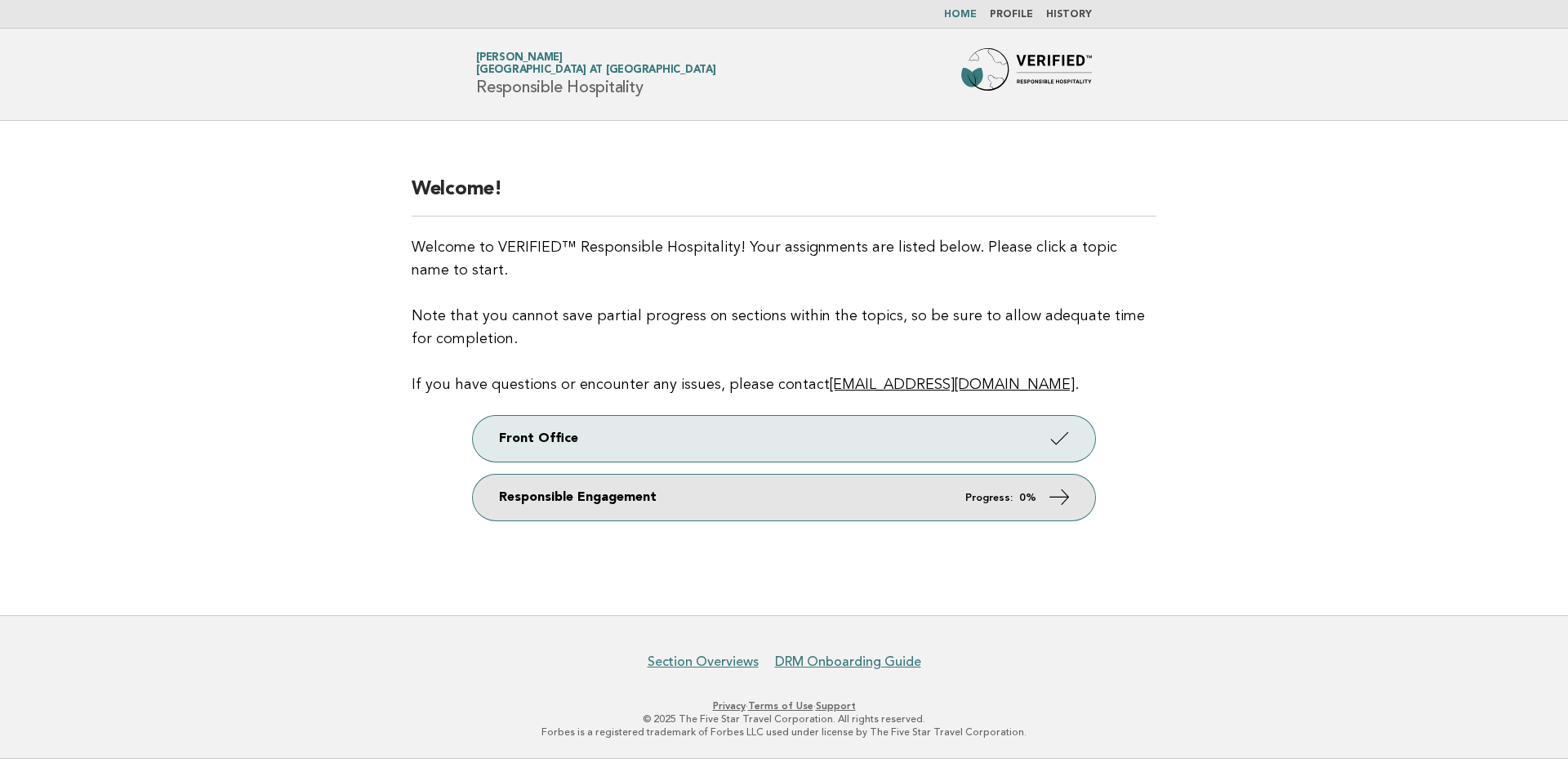 click at bounding box center [1059, 497] 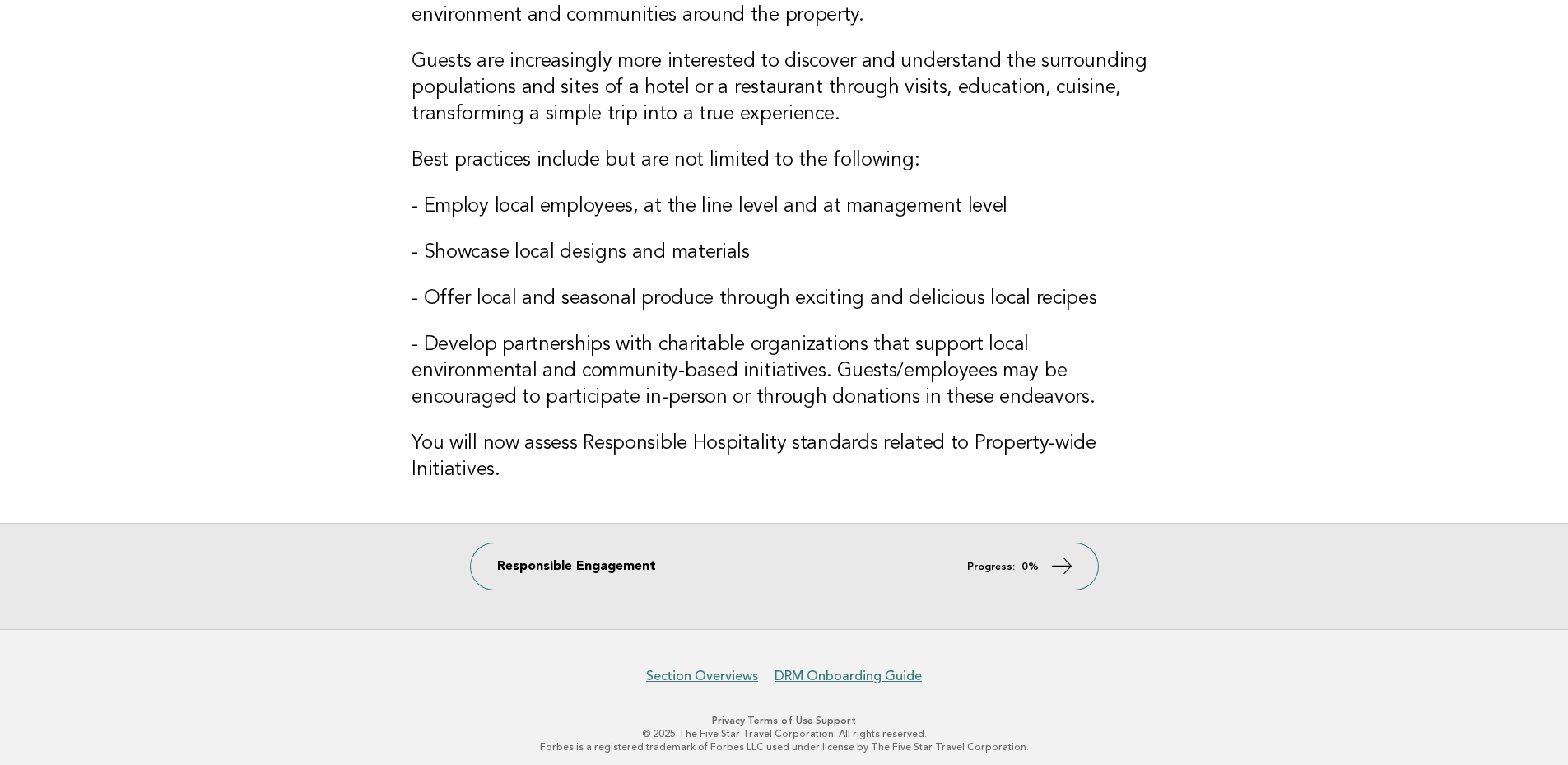 scroll, scrollTop: 200, scrollLeft: 0, axis: vertical 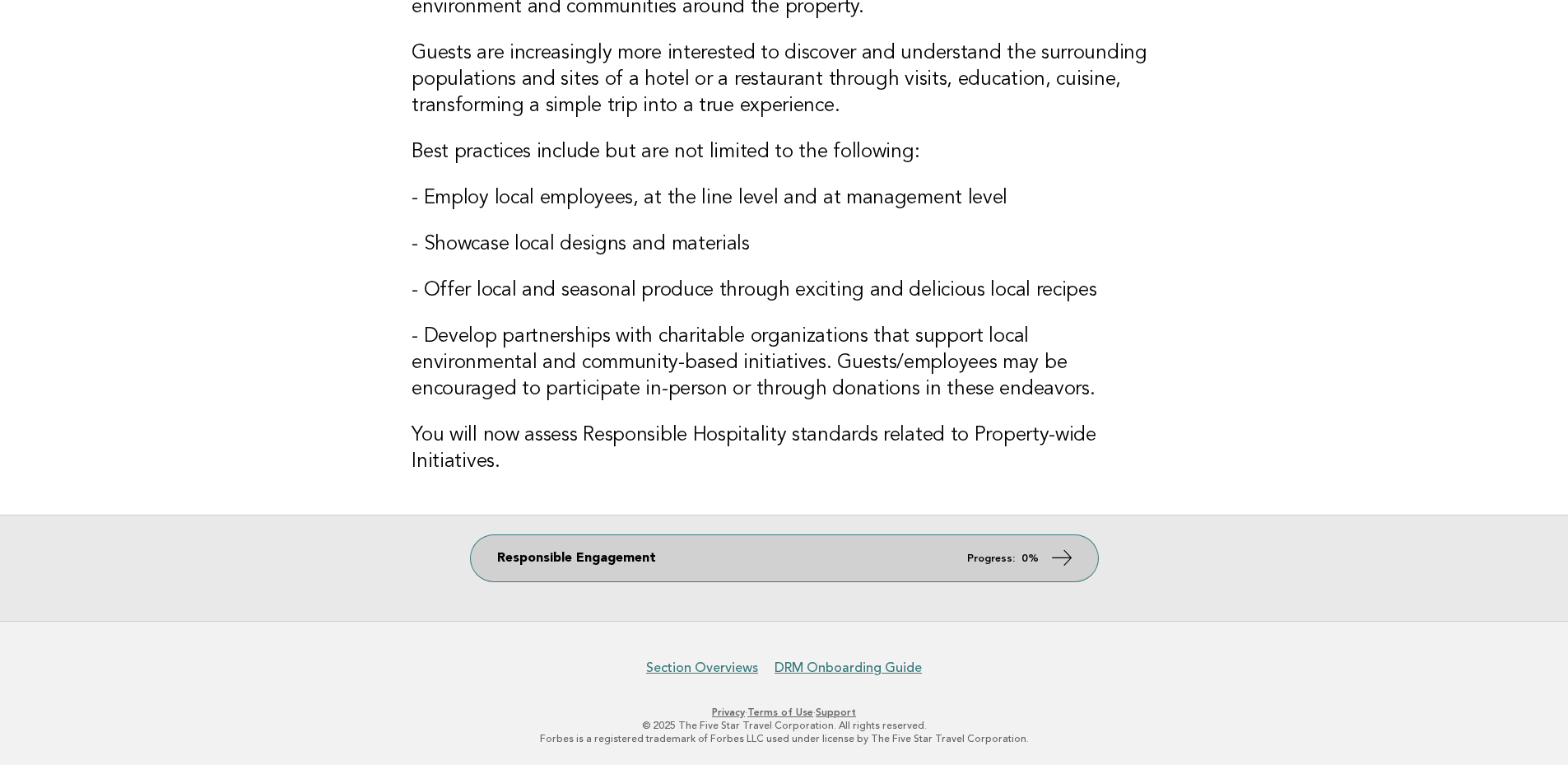 click on "Responsible Engagement
Progress:
0%" at bounding box center [784, 558] 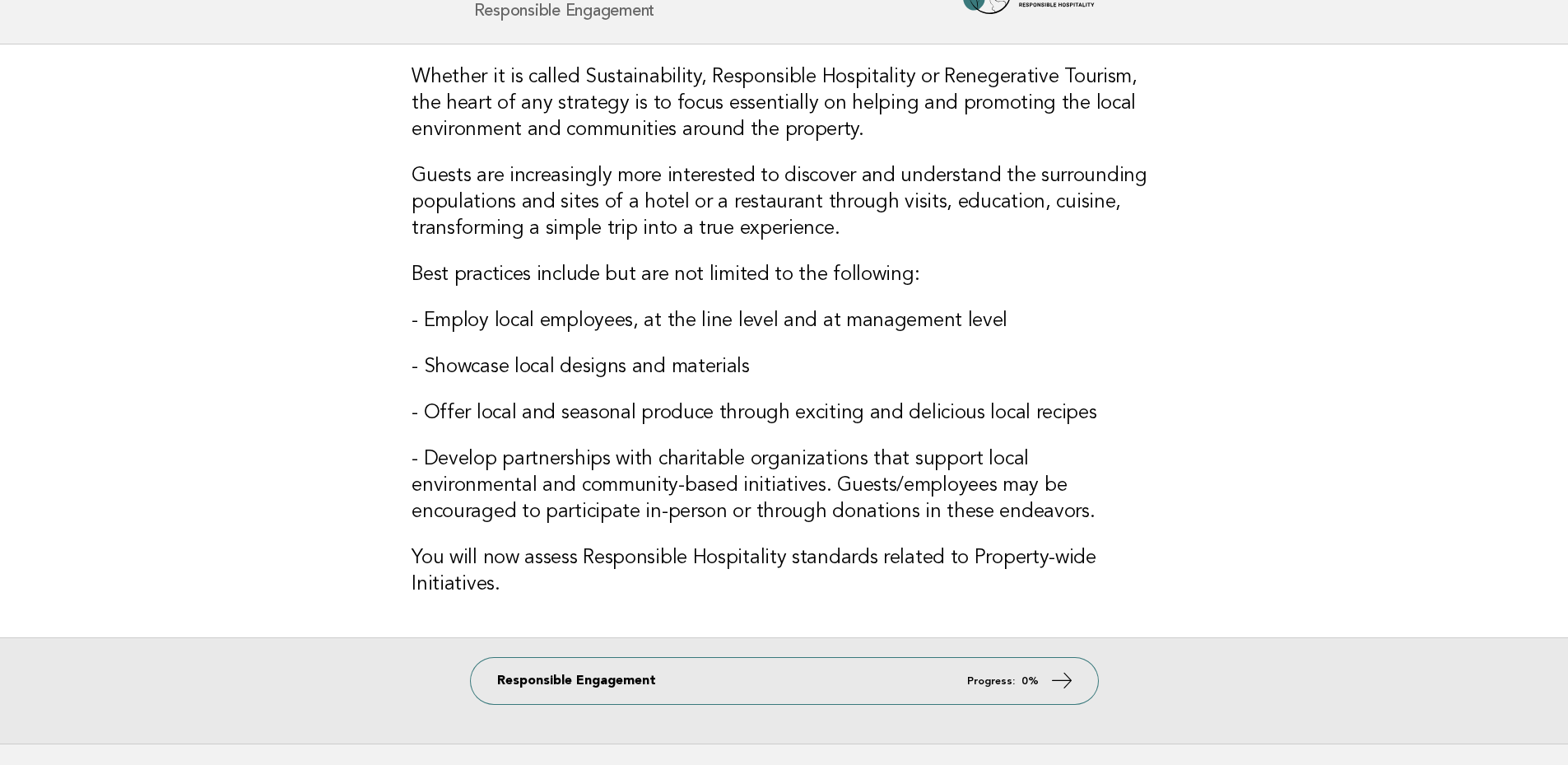scroll, scrollTop: 200, scrollLeft: 0, axis: vertical 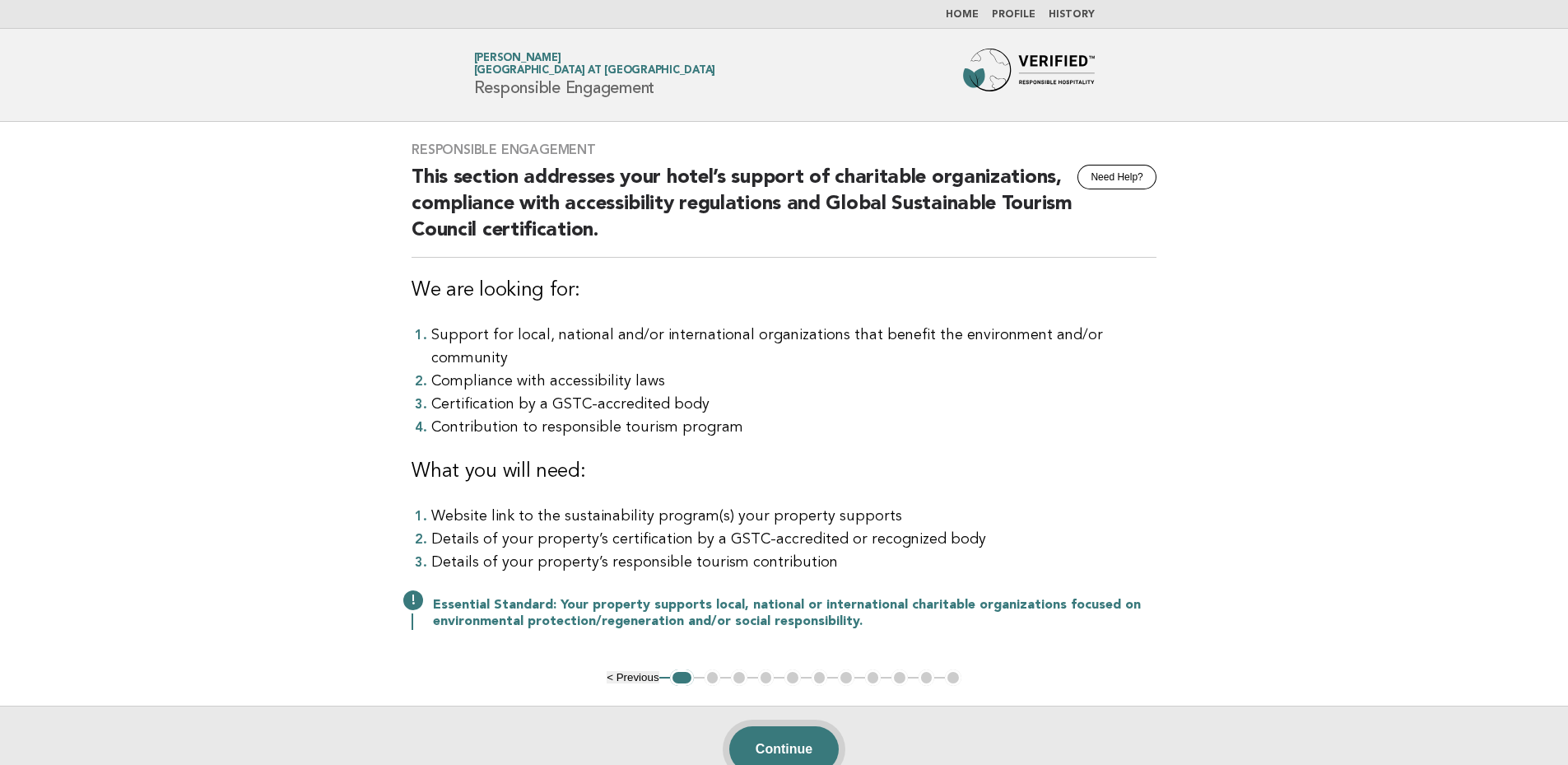 click on "Continue" at bounding box center (784, 749) 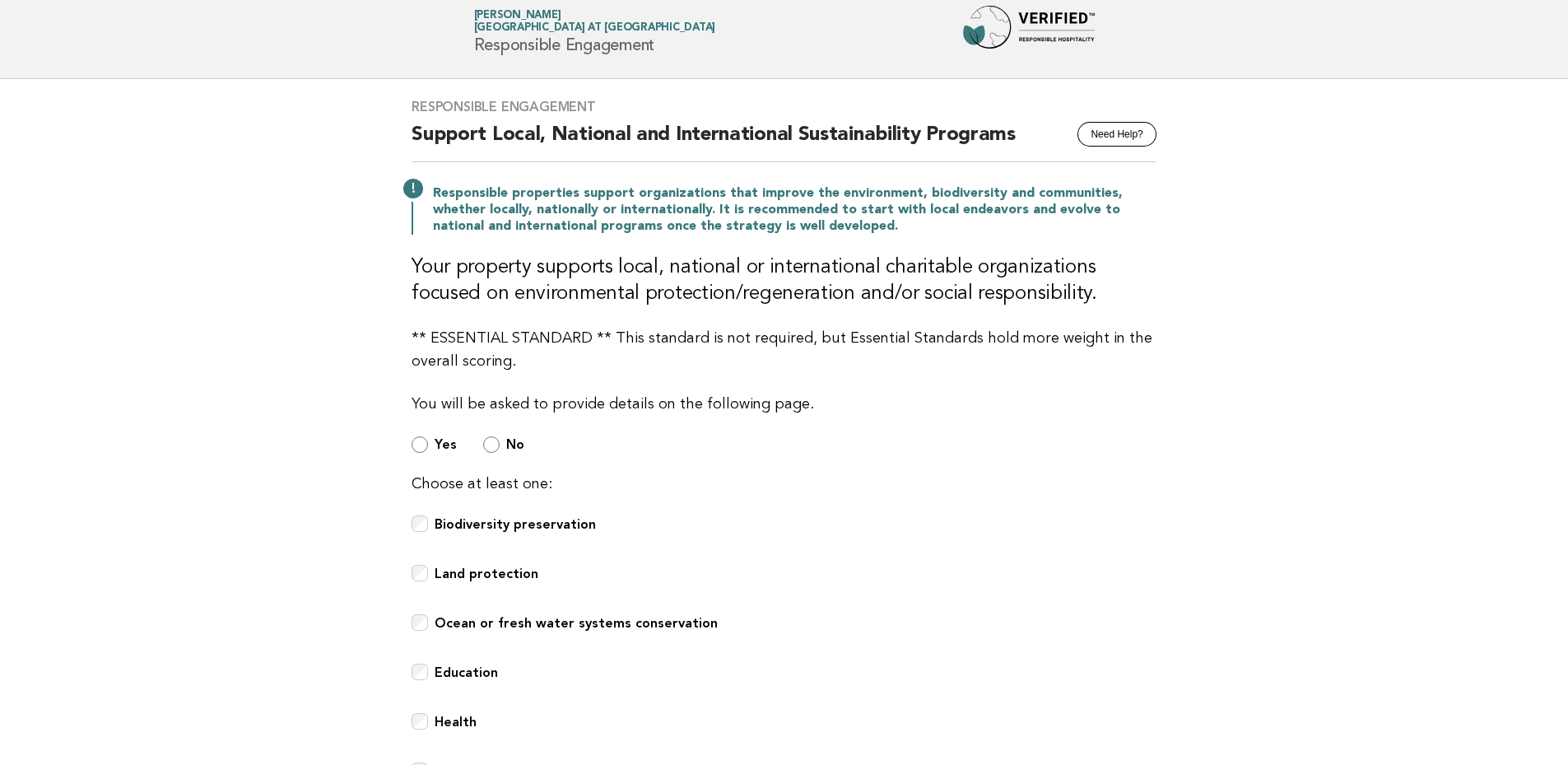 scroll, scrollTop: 0, scrollLeft: 0, axis: both 